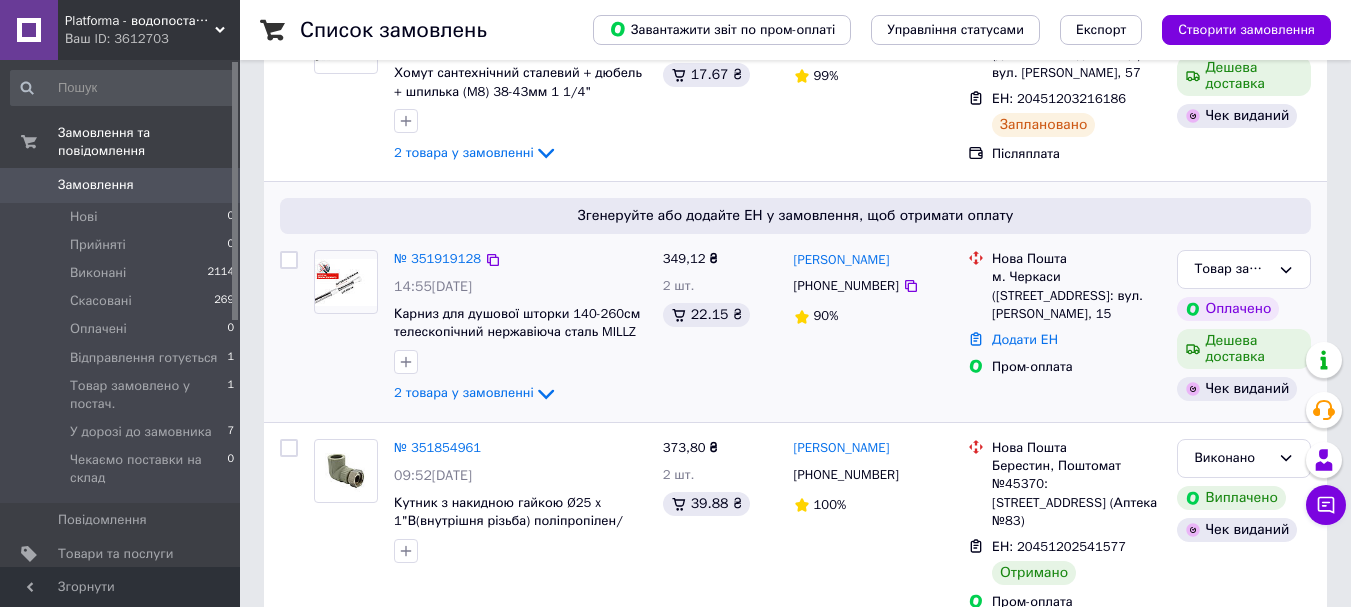 scroll, scrollTop: 267, scrollLeft: 0, axis: vertical 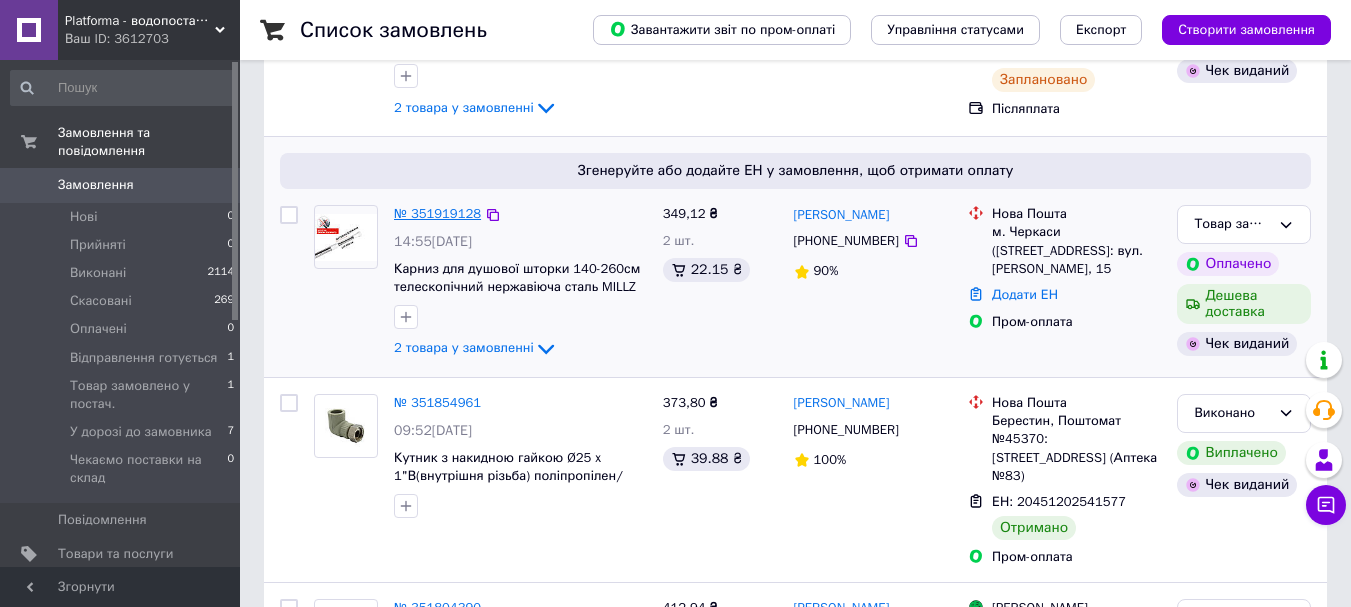 click on "№ 351919128" at bounding box center (437, 213) 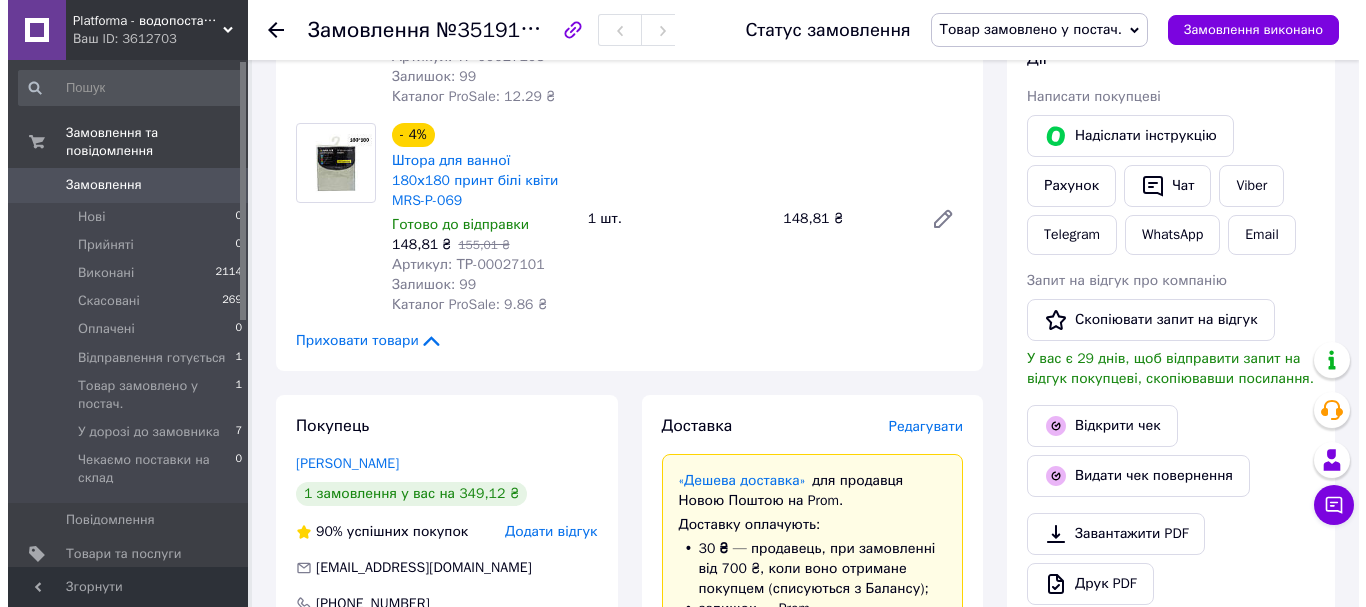 scroll, scrollTop: 1200, scrollLeft: 0, axis: vertical 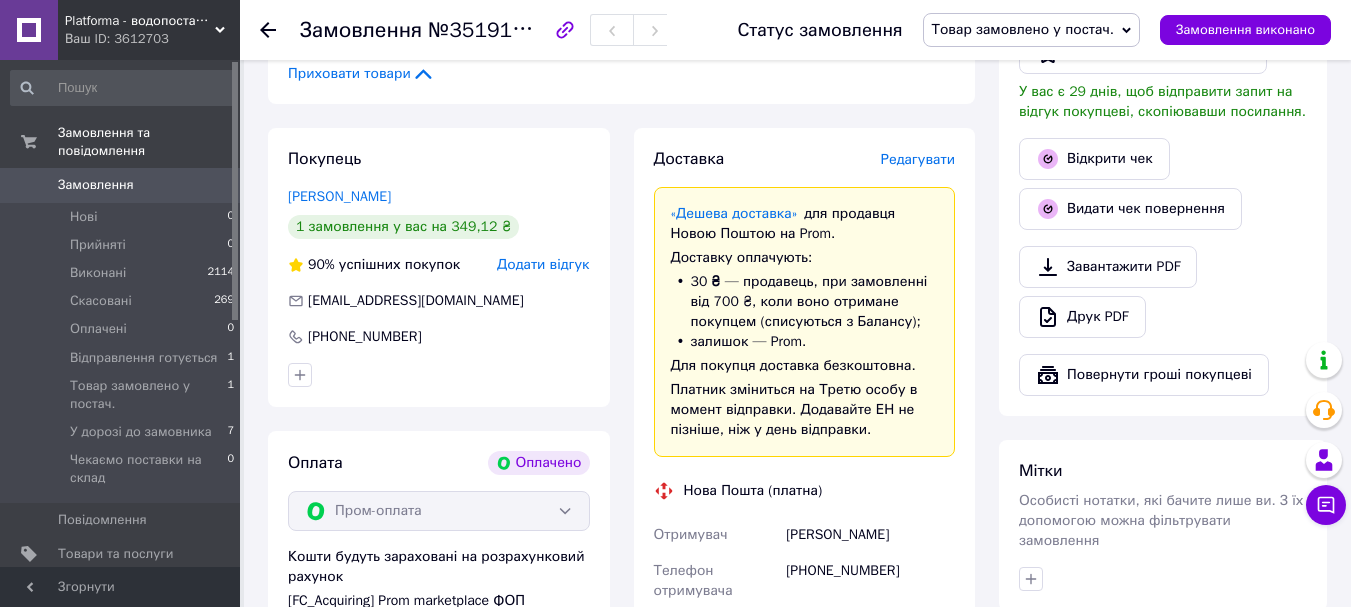 click on "Редагувати" at bounding box center (918, 159) 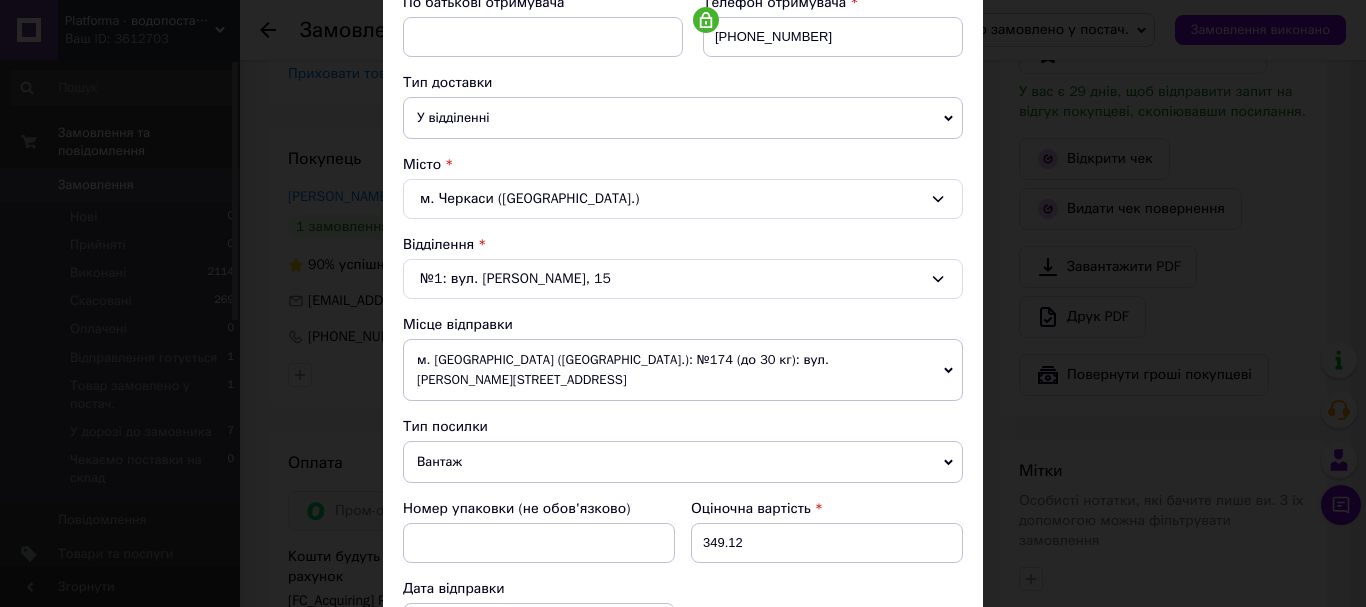 scroll, scrollTop: 533, scrollLeft: 0, axis: vertical 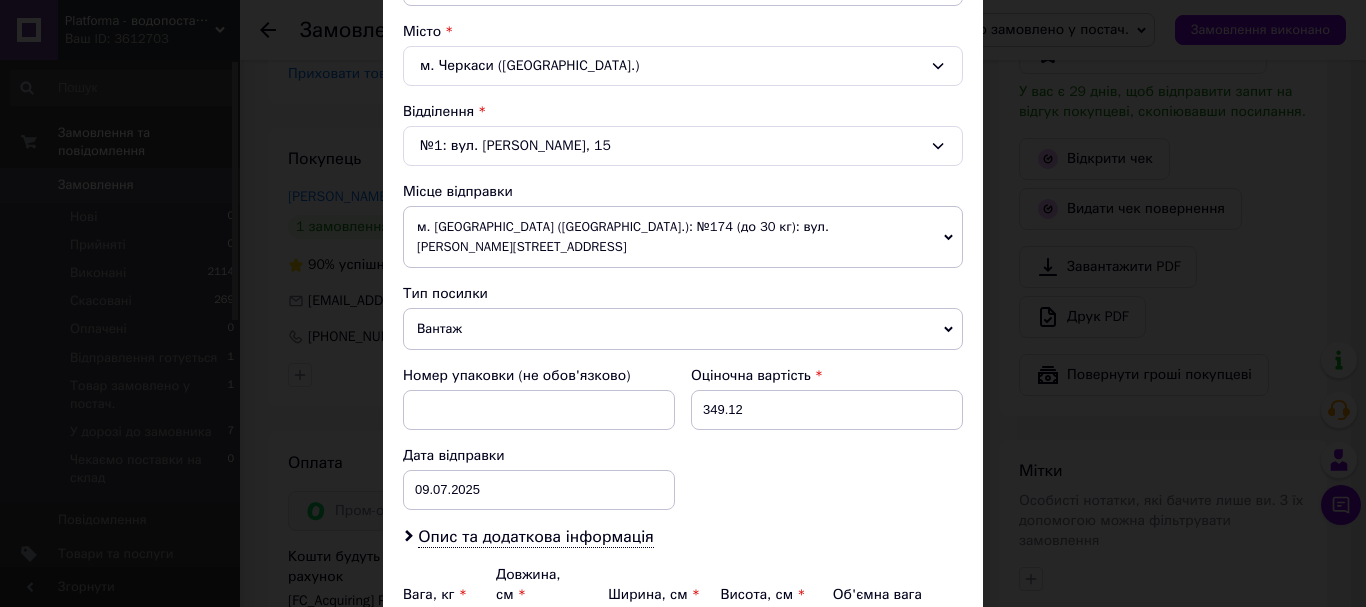 click on "м. [GEOGRAPHIC_DATA] ([GEOGRAPHIC_DATA].): №174 (до 30 кг): вул. [PERSON_NAME][STREET_ADDRESS]" at bounding box center [683, 237] 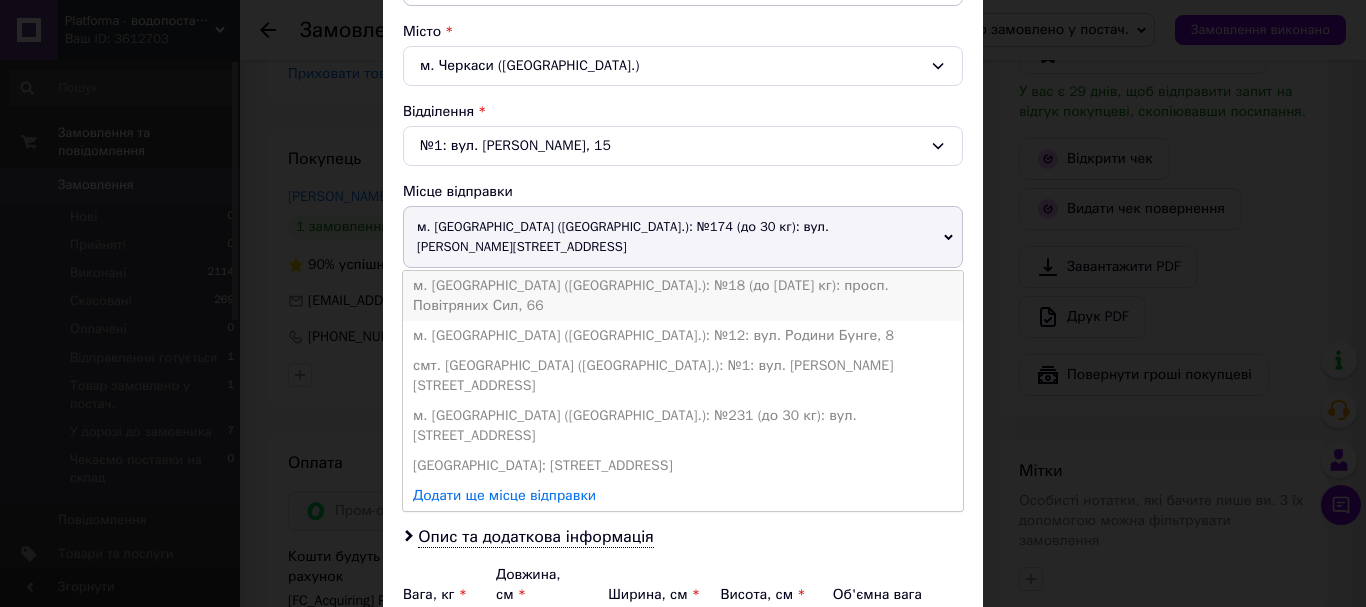 click on "м. [GEOGRAPHIC_DATA] ([GEOGRAPHIC_DATA].): №18 (до [DATE] кг): просп. Повітряних Сил, 66" at bounding box center [683, 296] 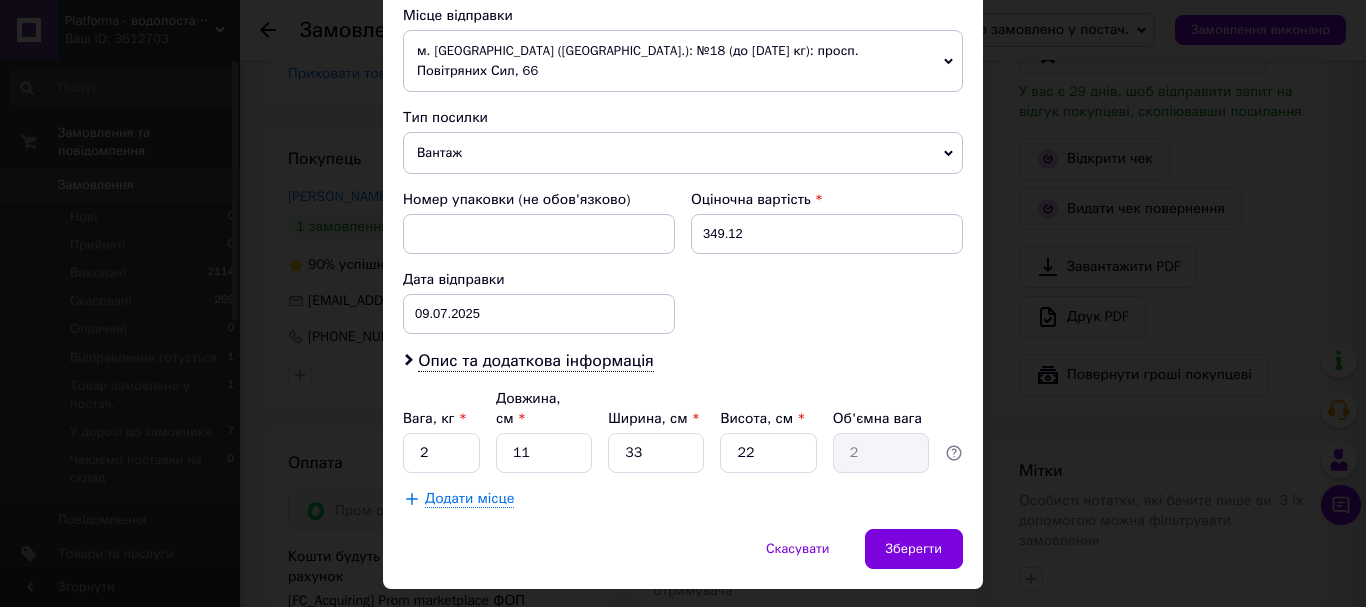 scroll, scrollTop: 721, scrollLeft: 0, axis: vertical 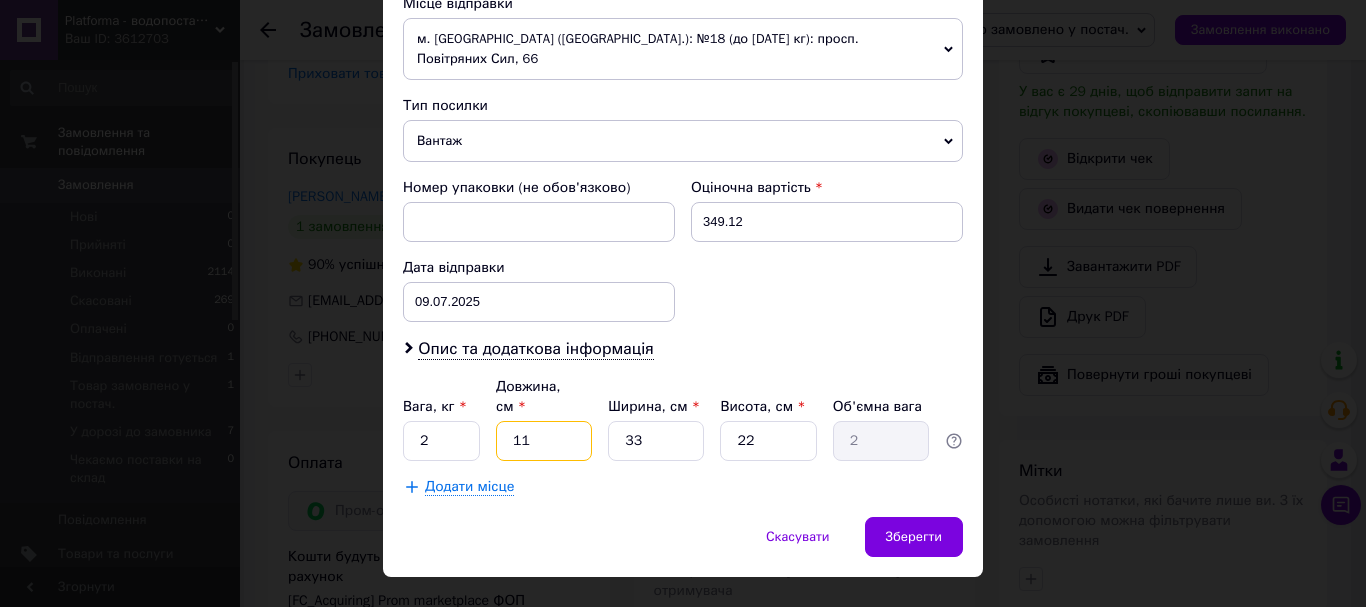 drag, startPoint x: 534, startPoint y: 396, endPoint x: 502, endPoint y: 387, distance: 33.24154 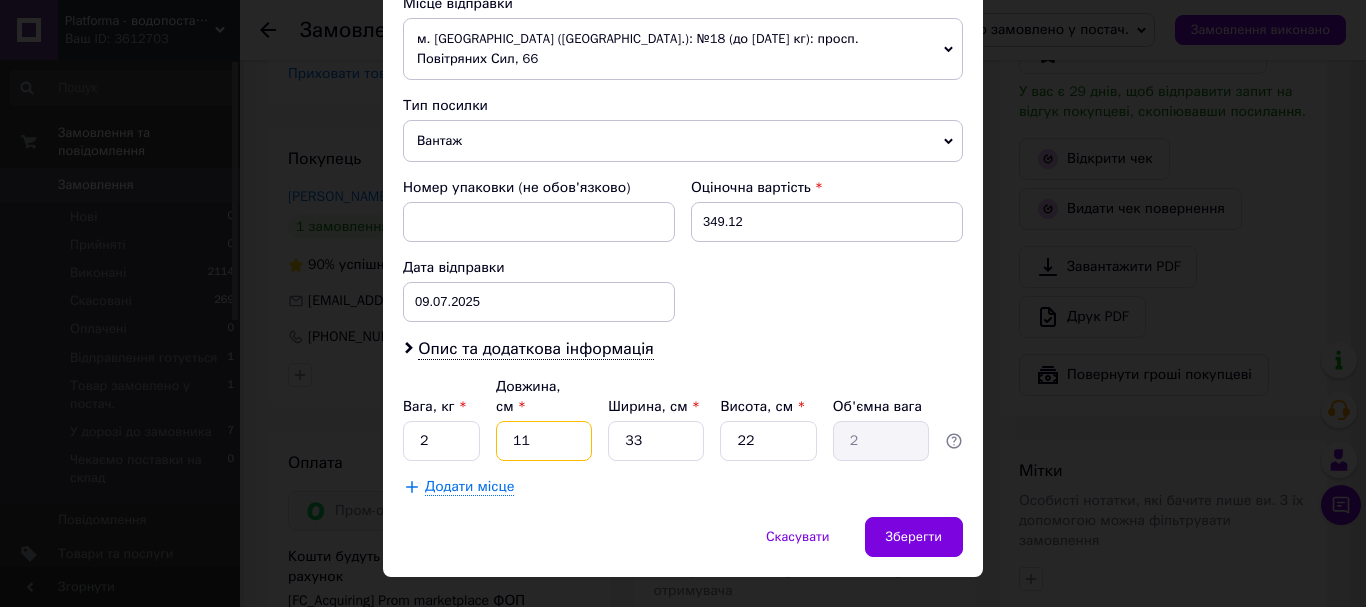 type on "1" 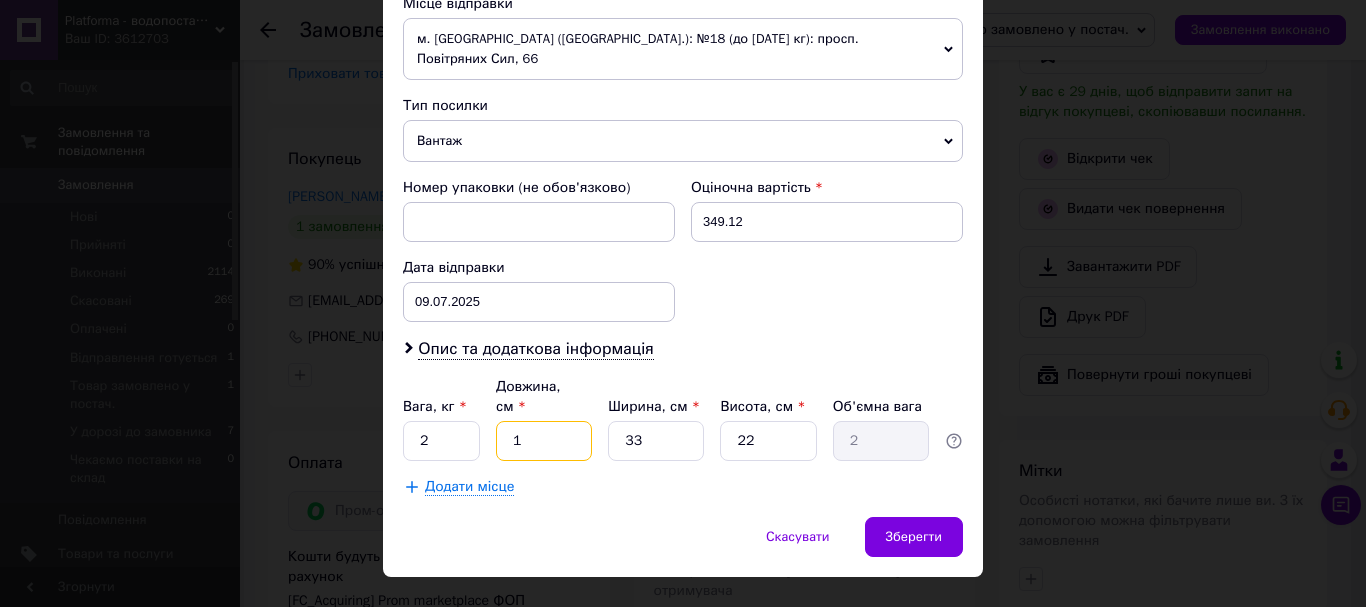 type on "0.18" 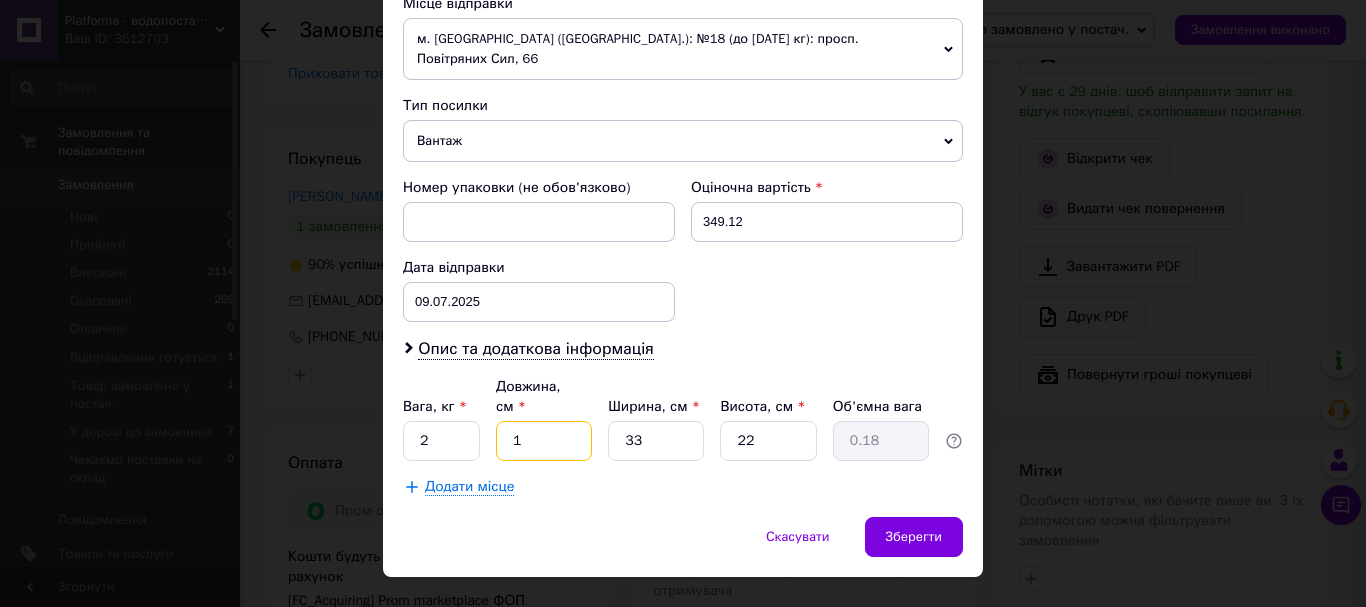 type on "14" 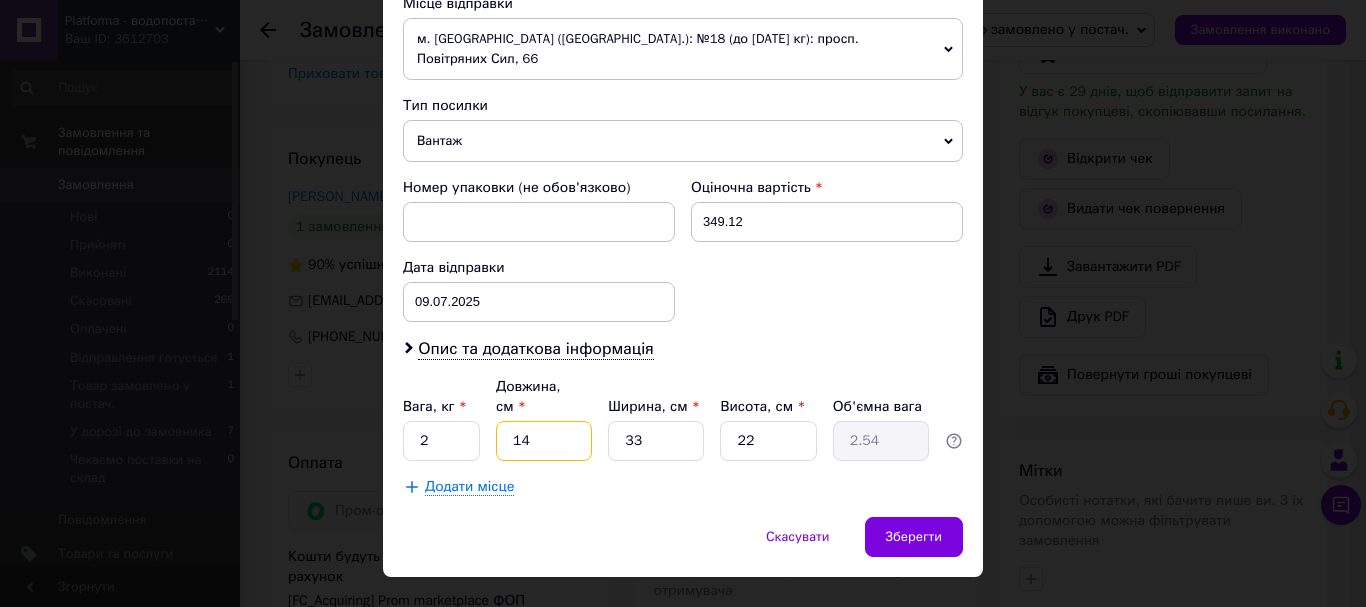 type on "147" 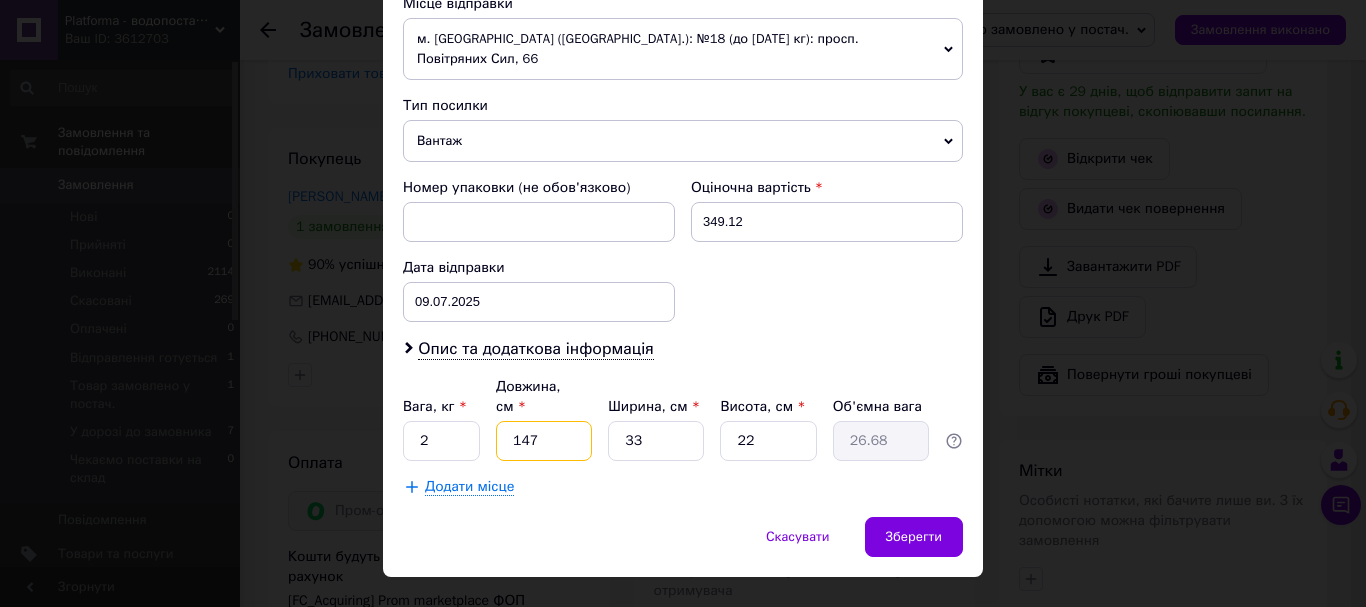 type on "147" 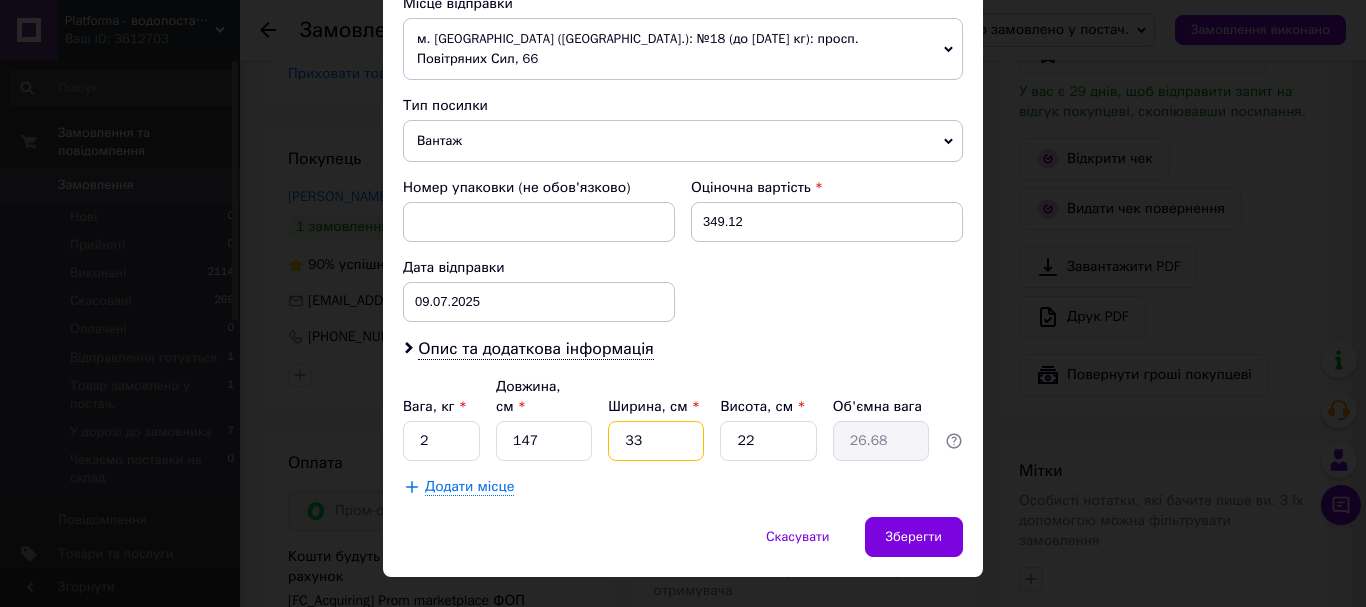 drag, startPoint x: 643, startPoint y: 402, endPoint x: 624, endPoint y: 399, distance: 19.235384 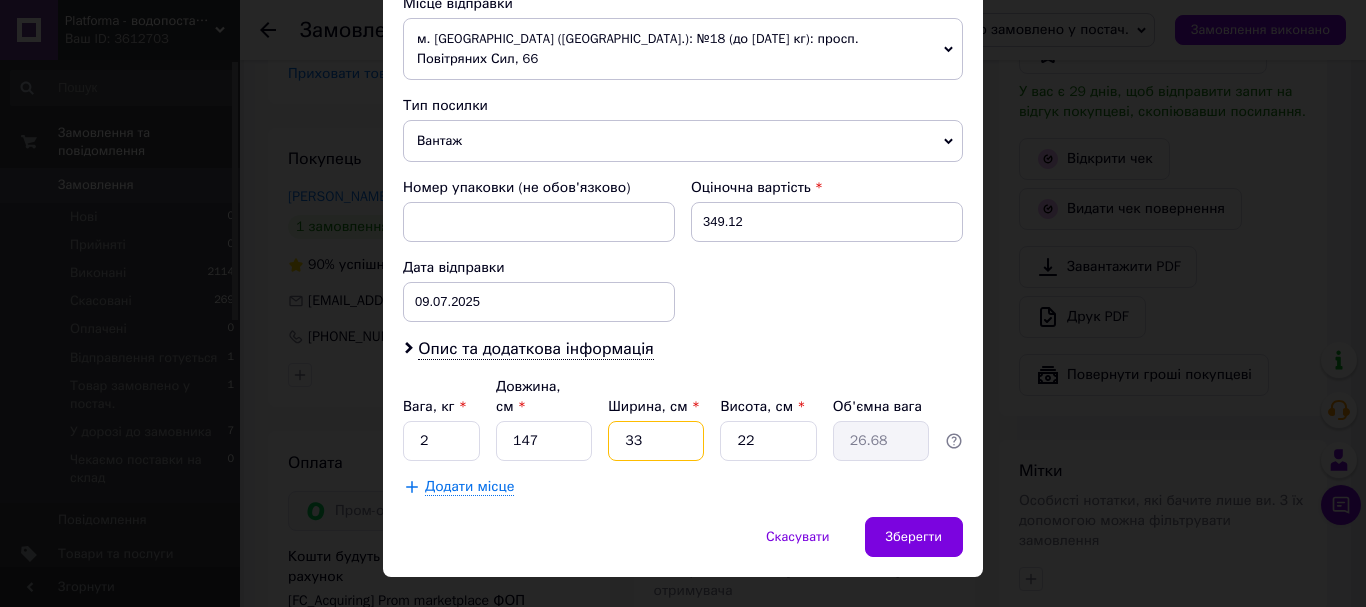 type on "1" 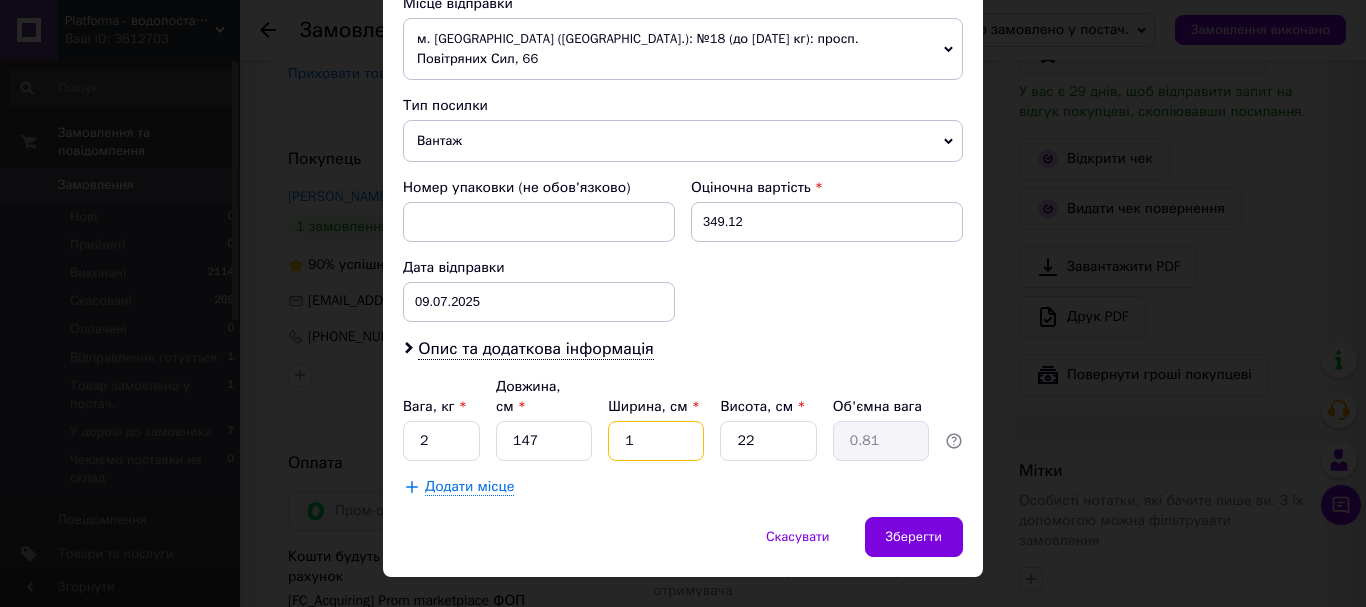 type on "19" 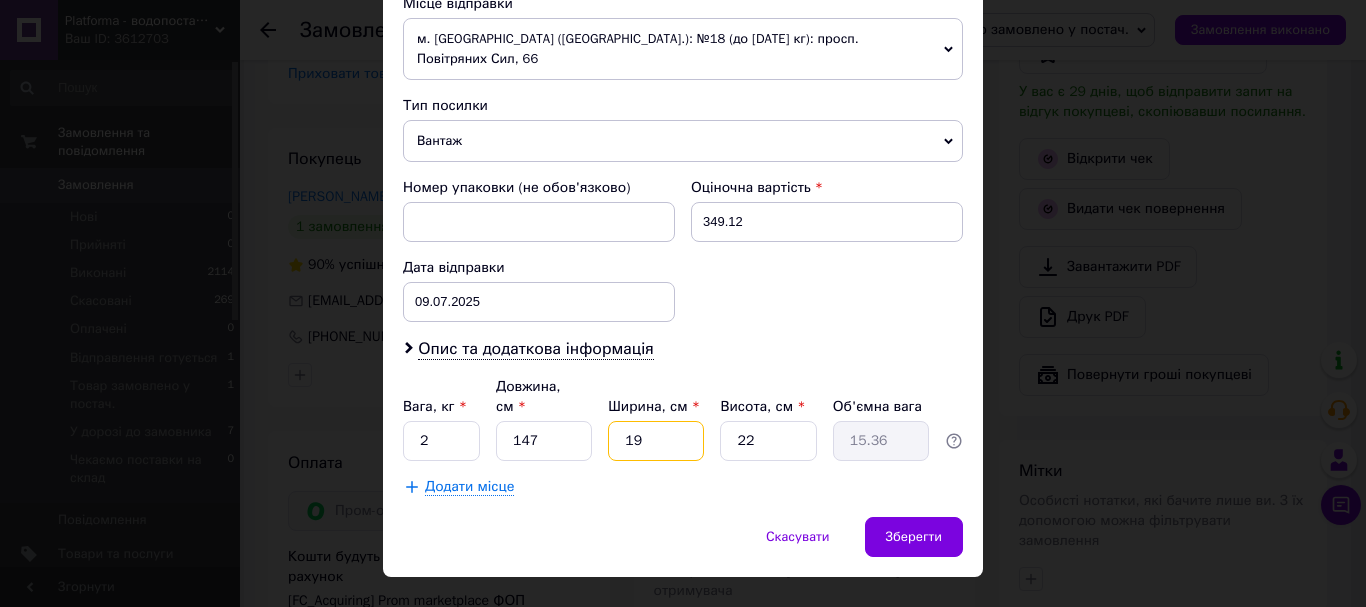 type on "19" 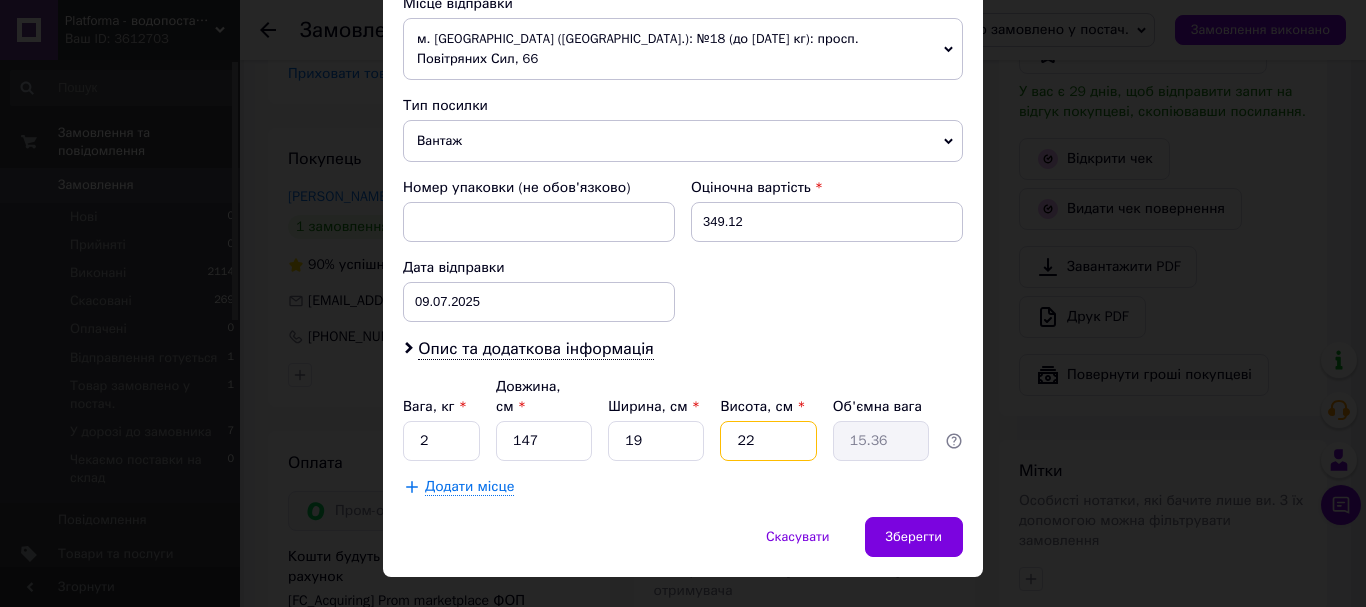 drag, startPoint x: 752, startPoint y: 405, endPoint x: 726, endPoint y: 405, distance: 26 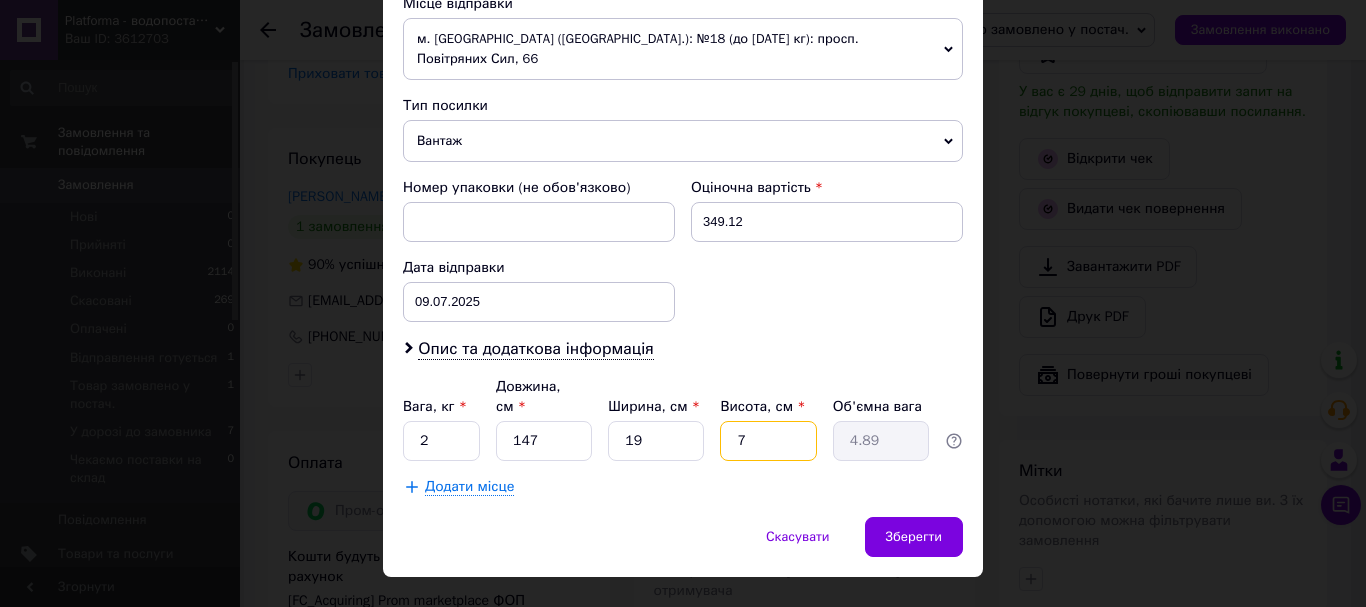 type on "7" 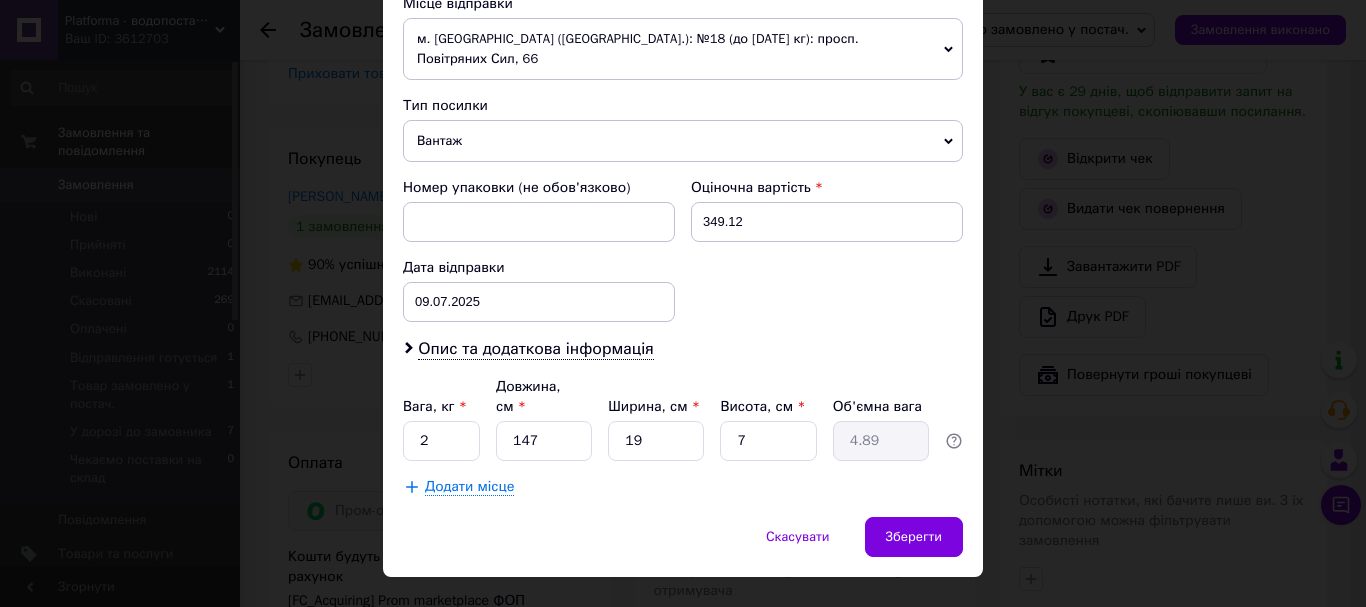 click on "Додати місце" at bounding box center [683, 487] 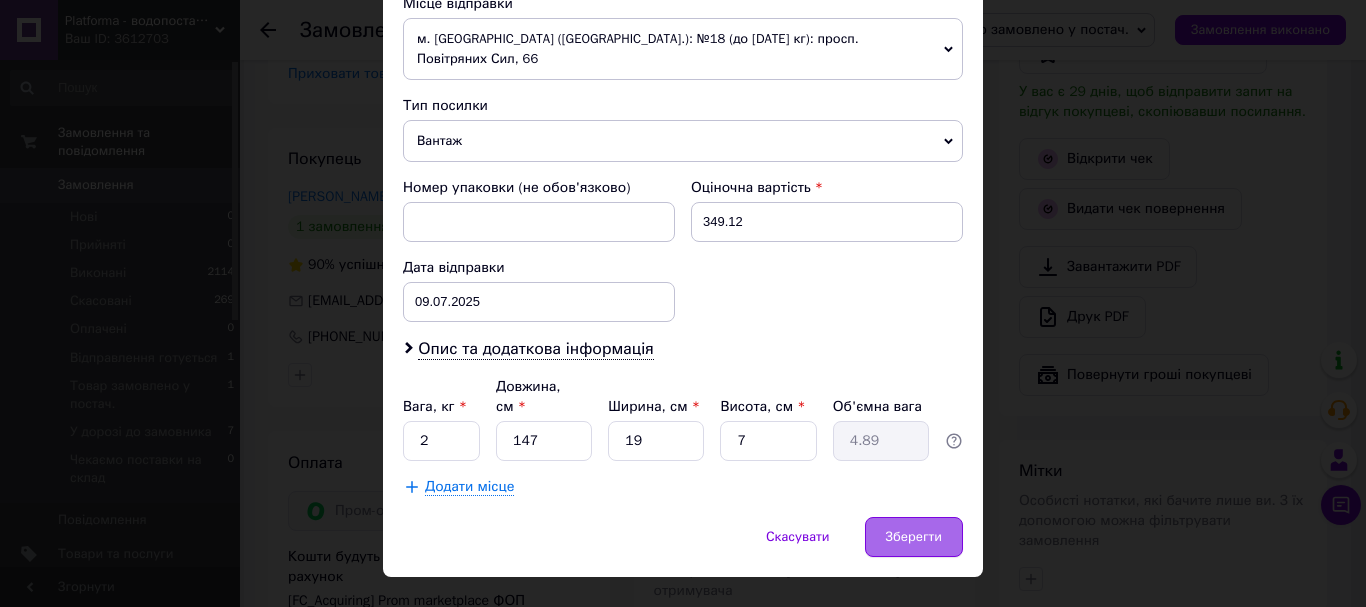 click on "Зберегти" at bounding box center [914, 537] 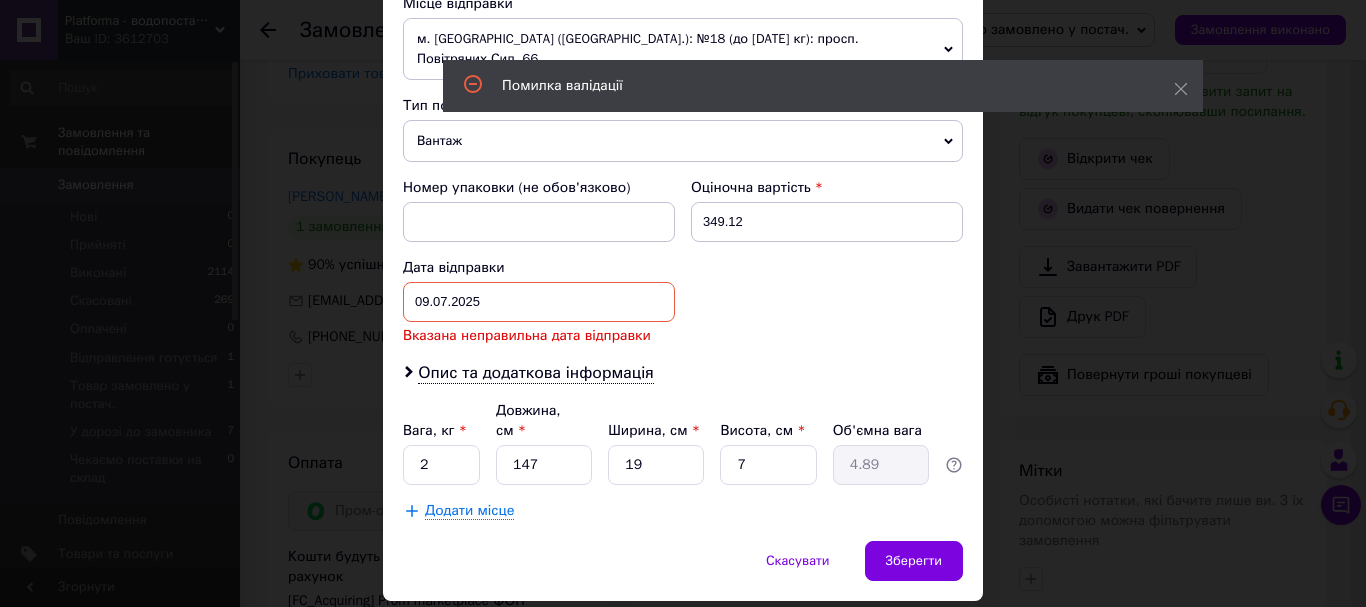 click on "[DATE] < 2025 > < Июль > Пн Вт Ср Чт Пт Сб Вс 30 1 2 3 4 5 6 7 8 9 10 11 12 13 14 15 16 17 18 19 20 21 22 23 24 25 26 27 28 29 30 31 1 2 3 4 5 6 7 8 9 10" at bounding box center (539, 302) 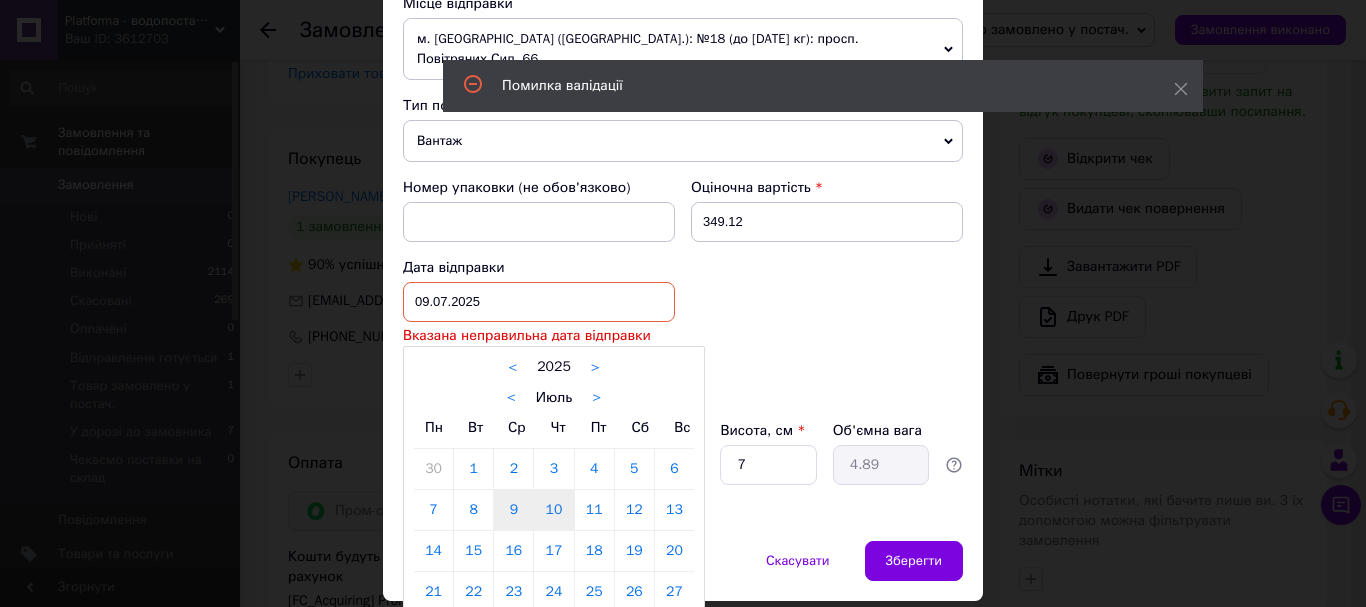 click on "10" at bounding box center (553, 510) 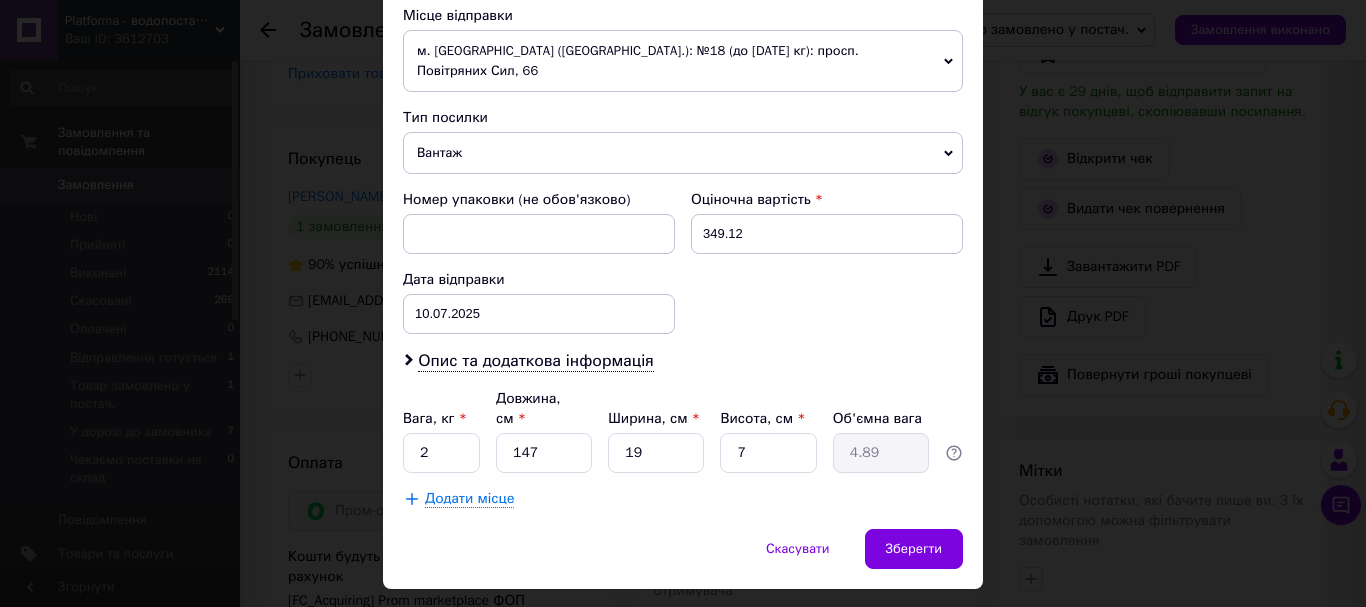 scroll, scrollTop: 721, scrollLeft: 0, axis: vertical 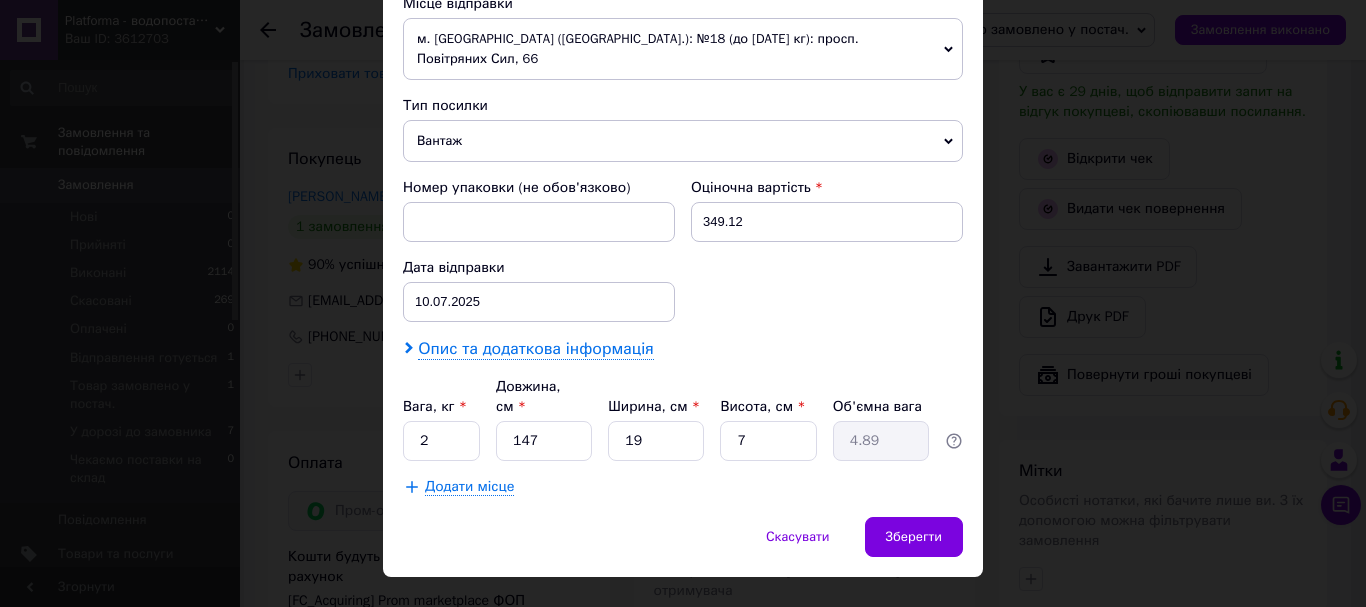 click on "Опис та додаткова інформація" at bounding box center (535, 349) 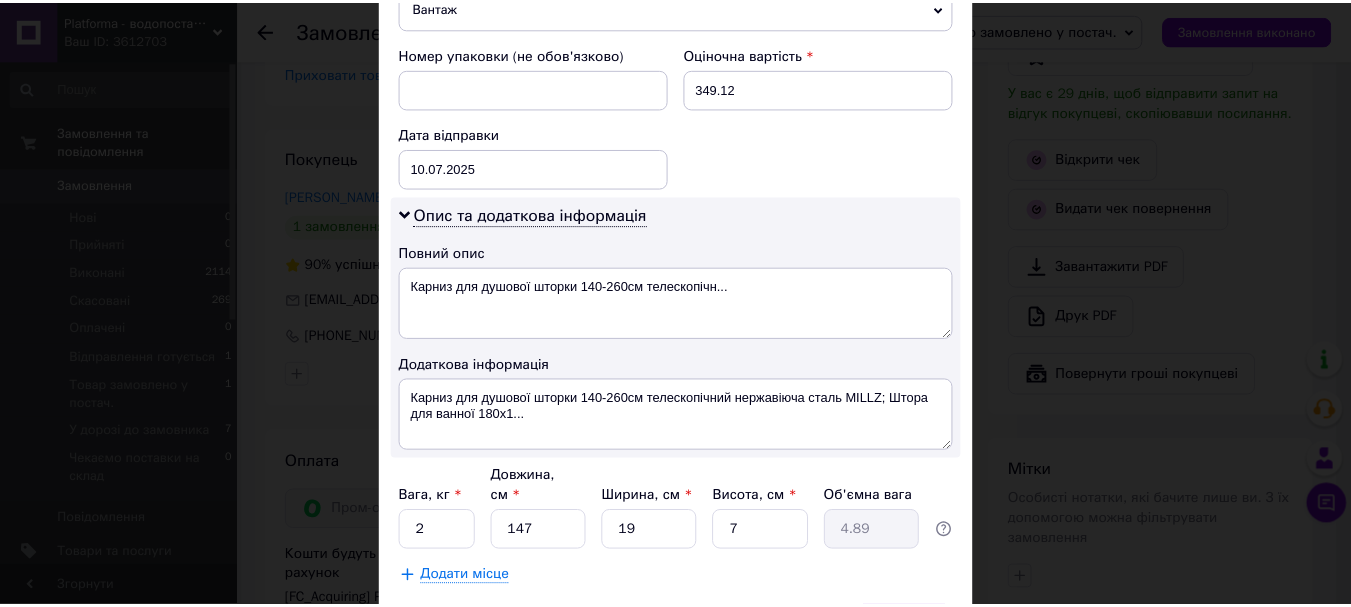 scroll, scrollTop: 945, scrollLeft: 0, axis: vertical 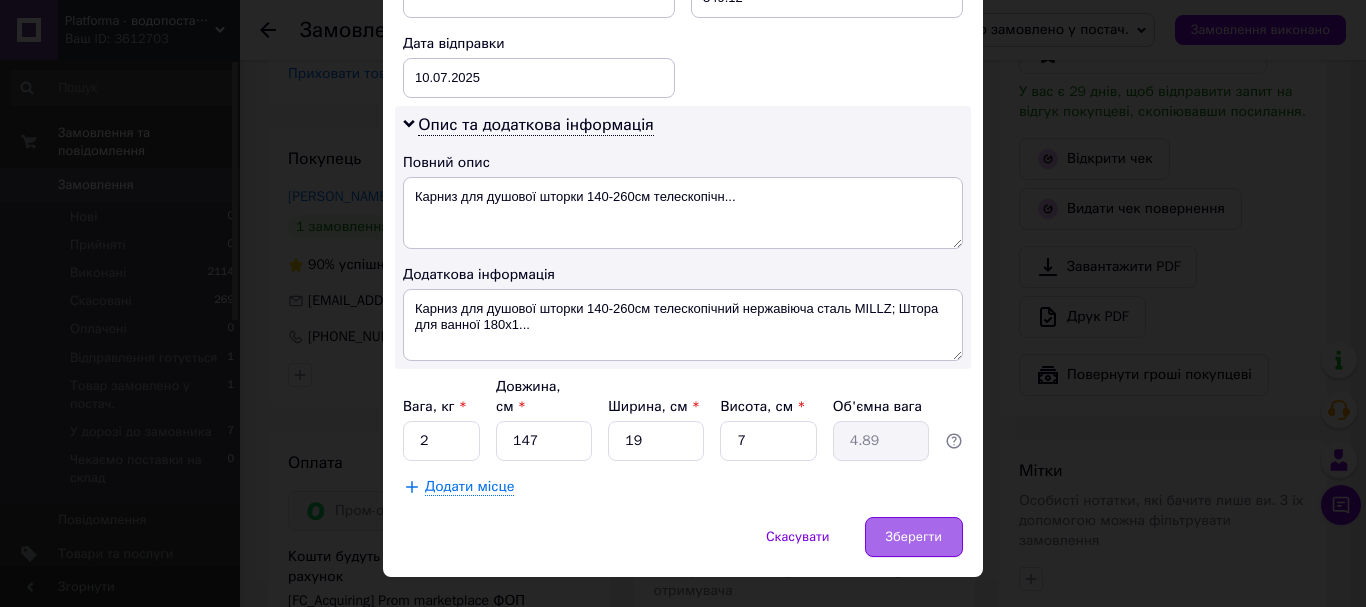 click on "Зберегти" at bounding box center (914, 537) 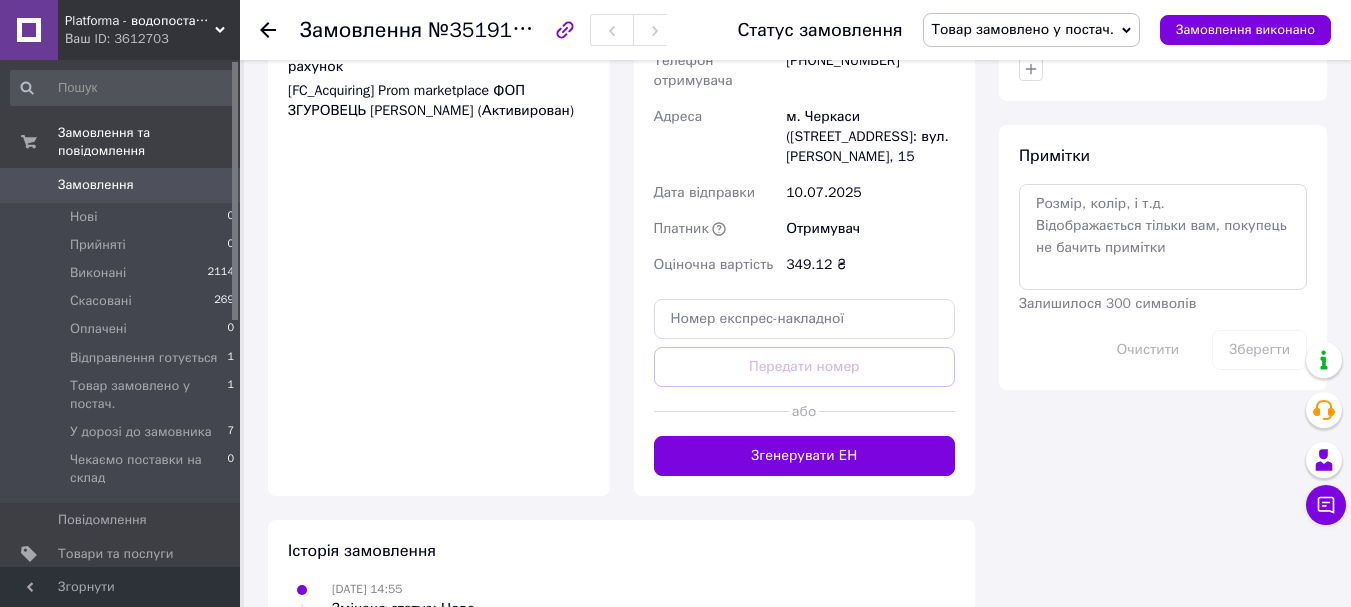 scroll, scrollTop: 1733, scrollLeft: 0, axis: vertical 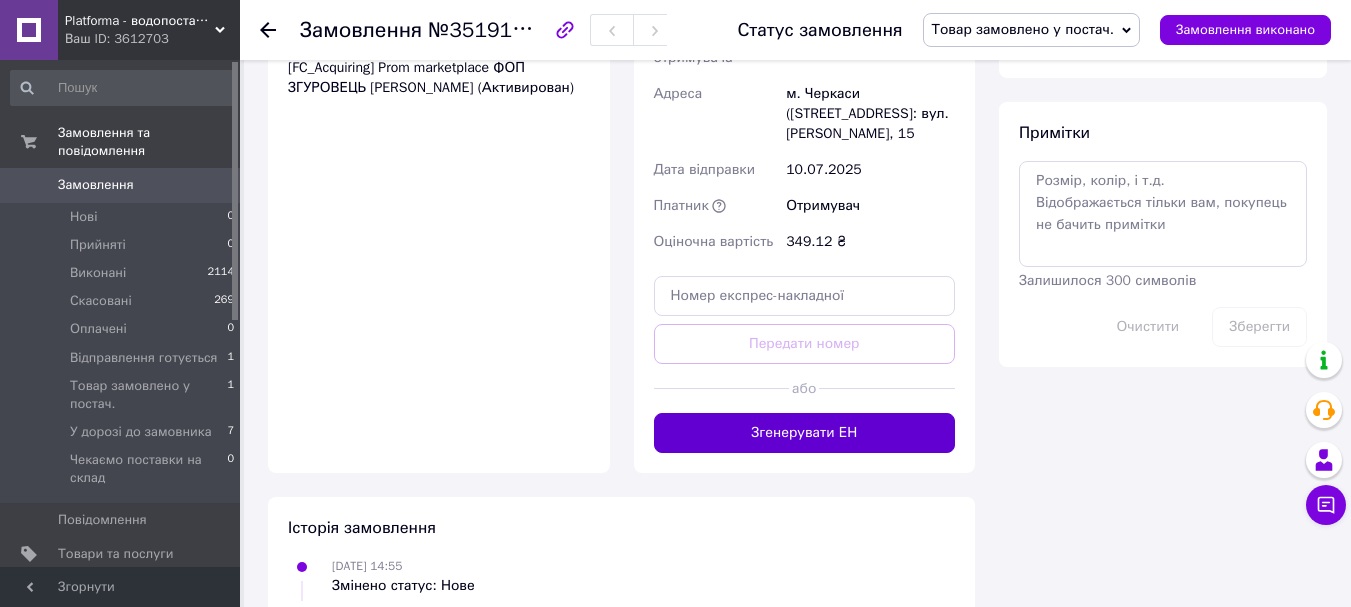click on "Згенерувати ЕН" at bounding box center (805, 433) 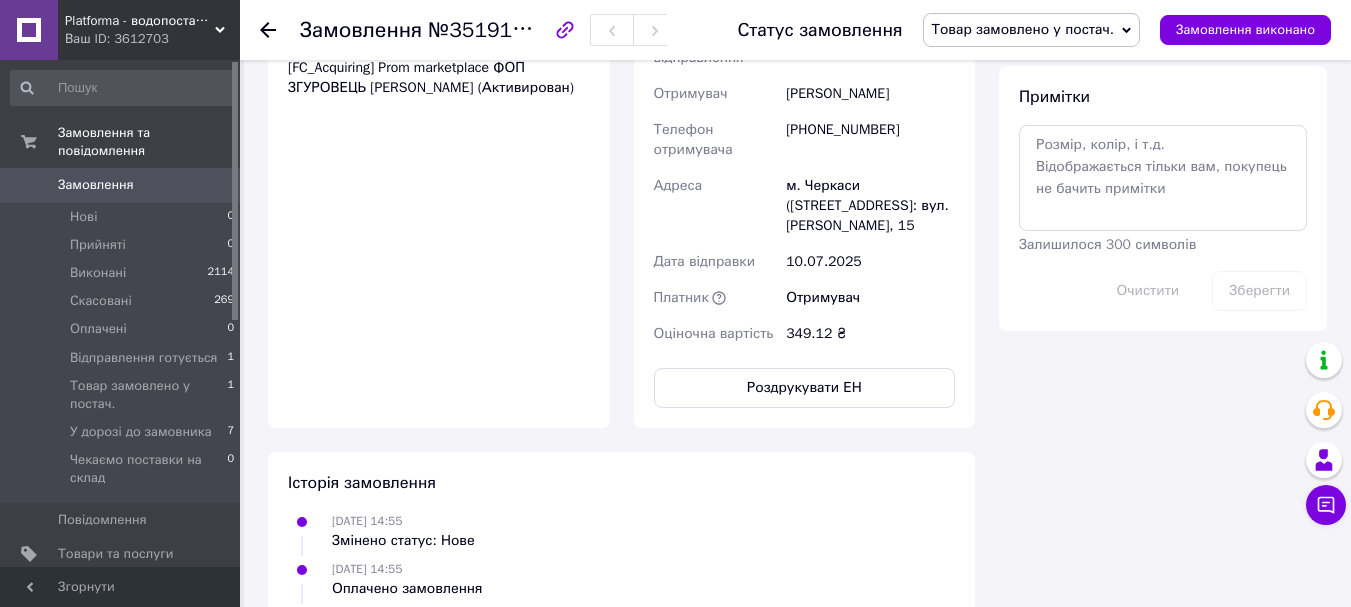 scroll, scrollTop: 52, scrollLeft: 0, axis: vertical 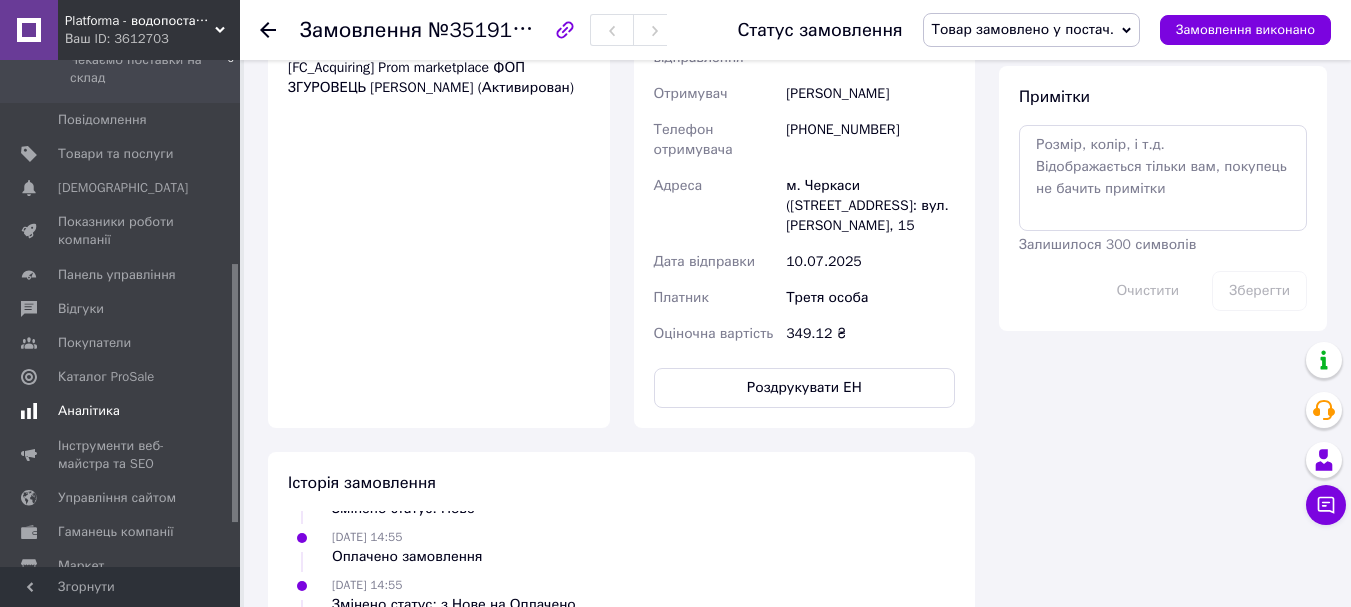 click on "Аналітика" at bounding box center (89, 411) 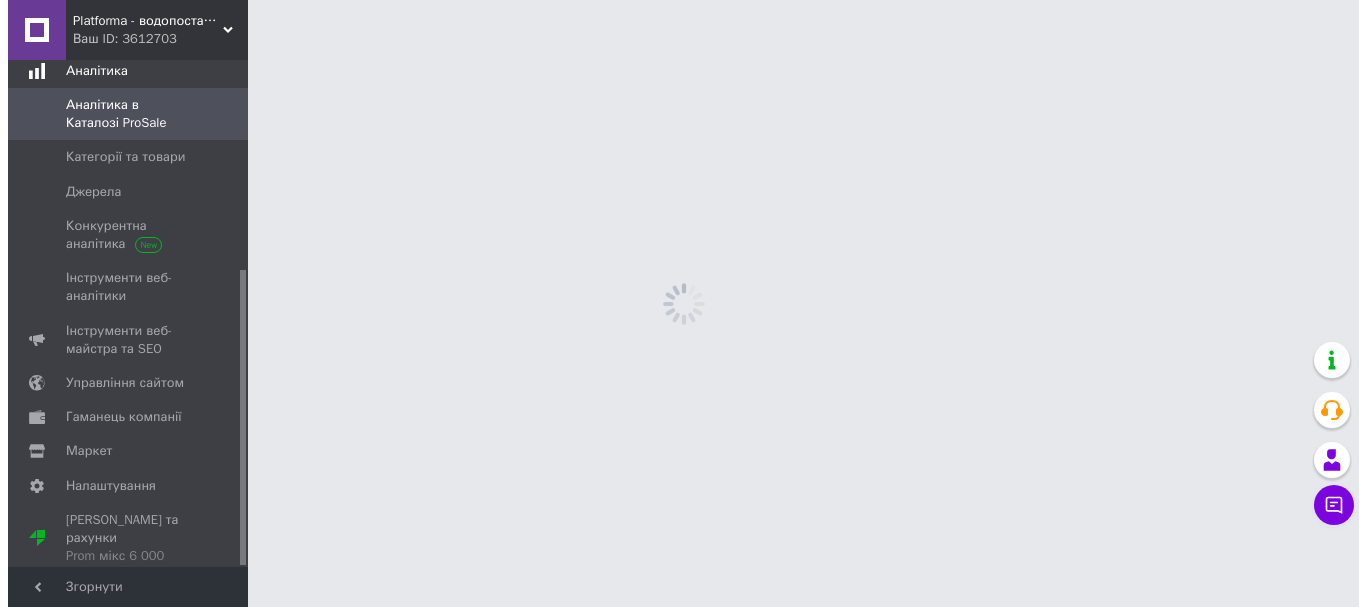 scroll, scrollTop: 0, scrollLeft: 0, axis: both 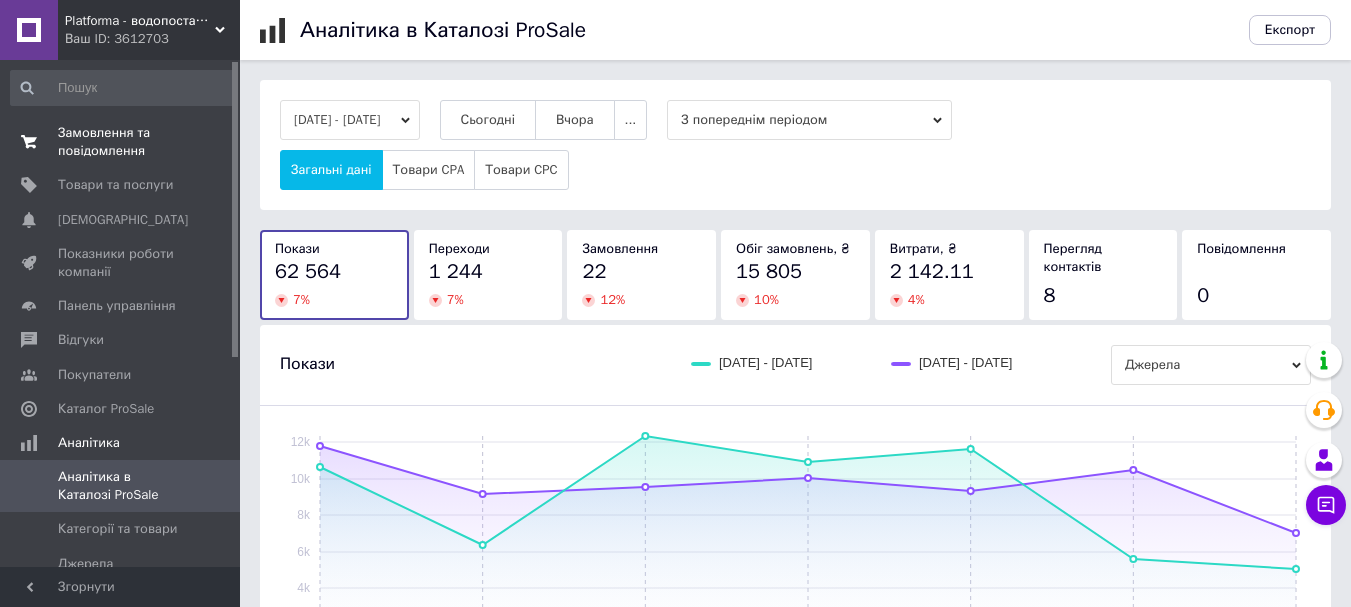 click on "Замовлення та повідомлення" at bounding box center (121, 142) 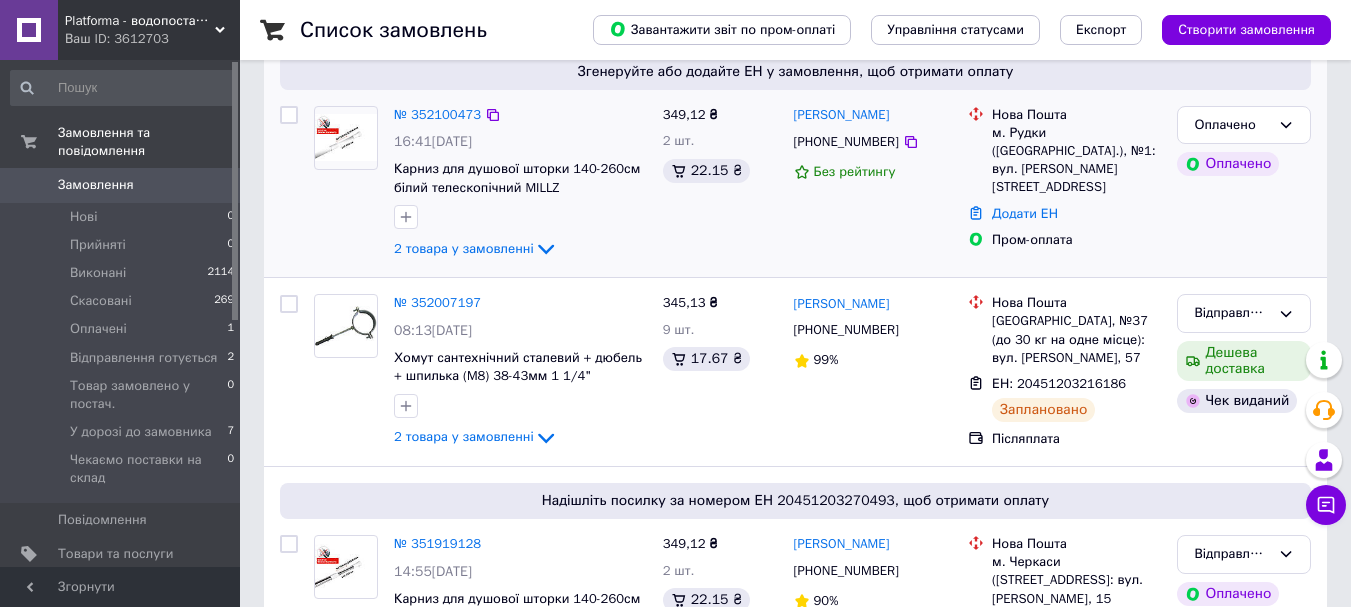 scroll, scrollTop: 133, scrollLeft: 0, axis: vertical 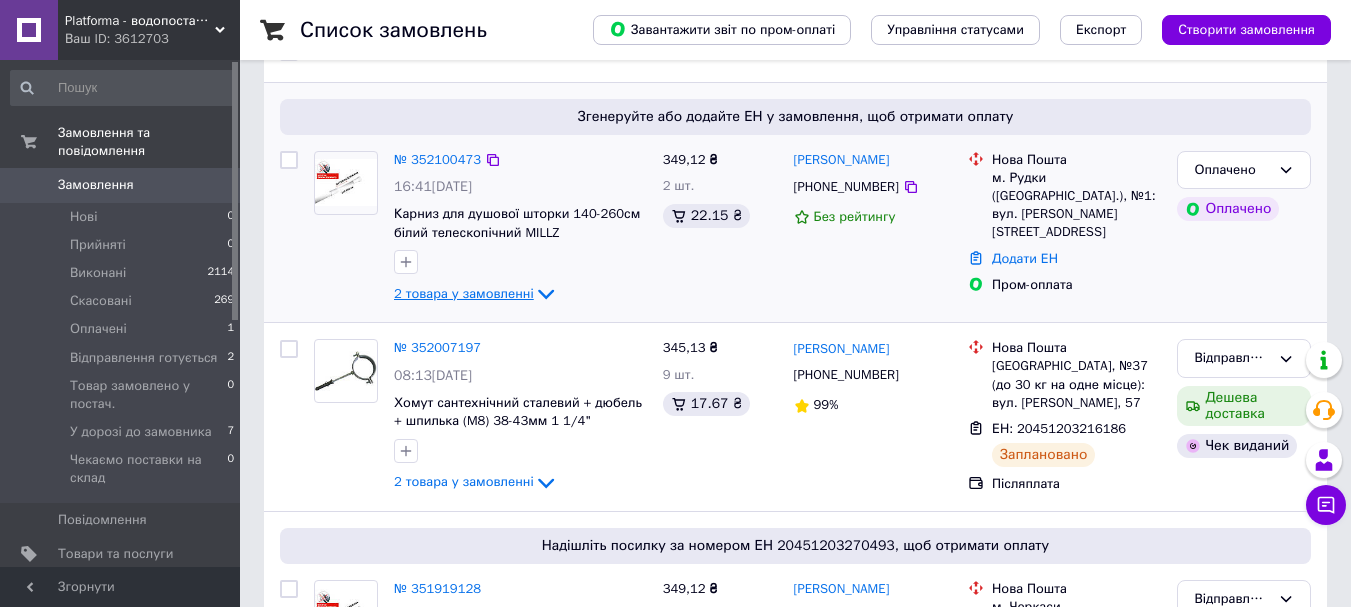click 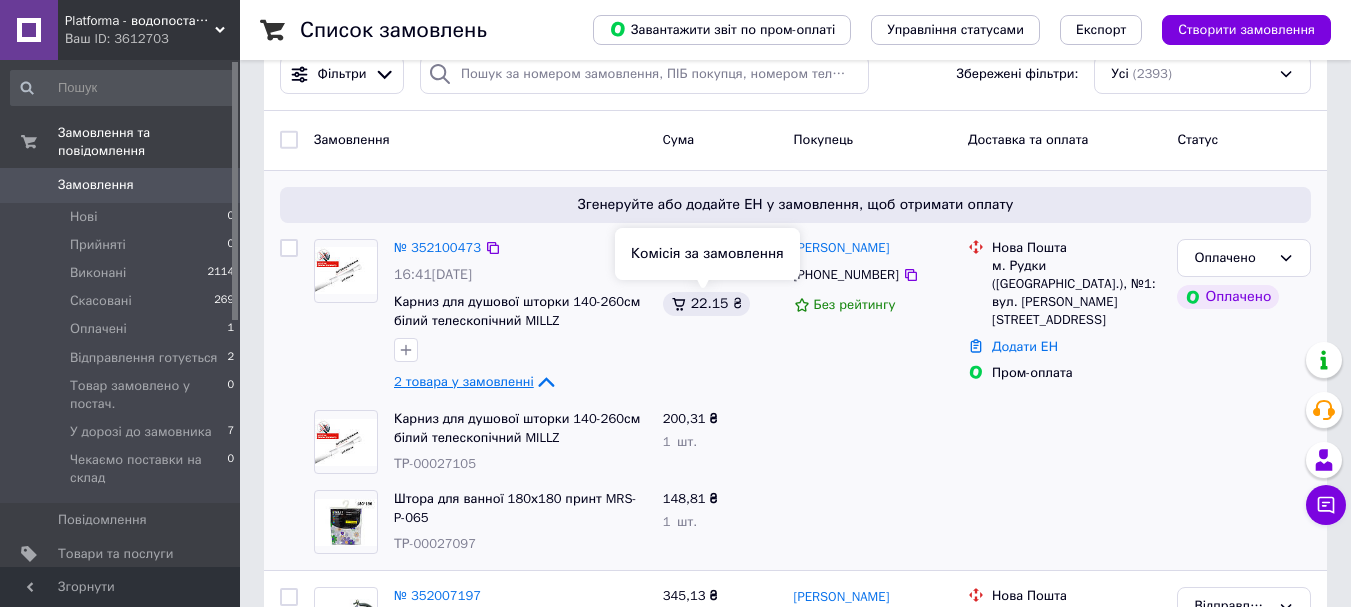 scroll, scrollTop: 0, scrollLeft: 0, axis: both 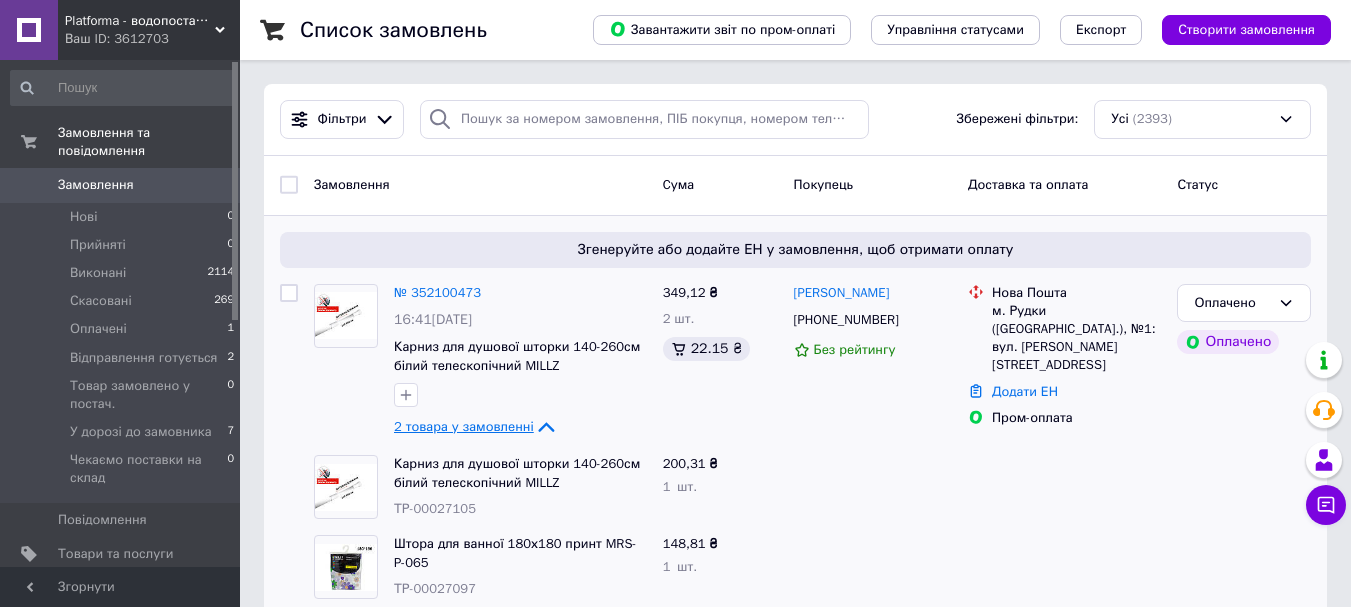click on "Замовлення" at bounding box center (96, 185) 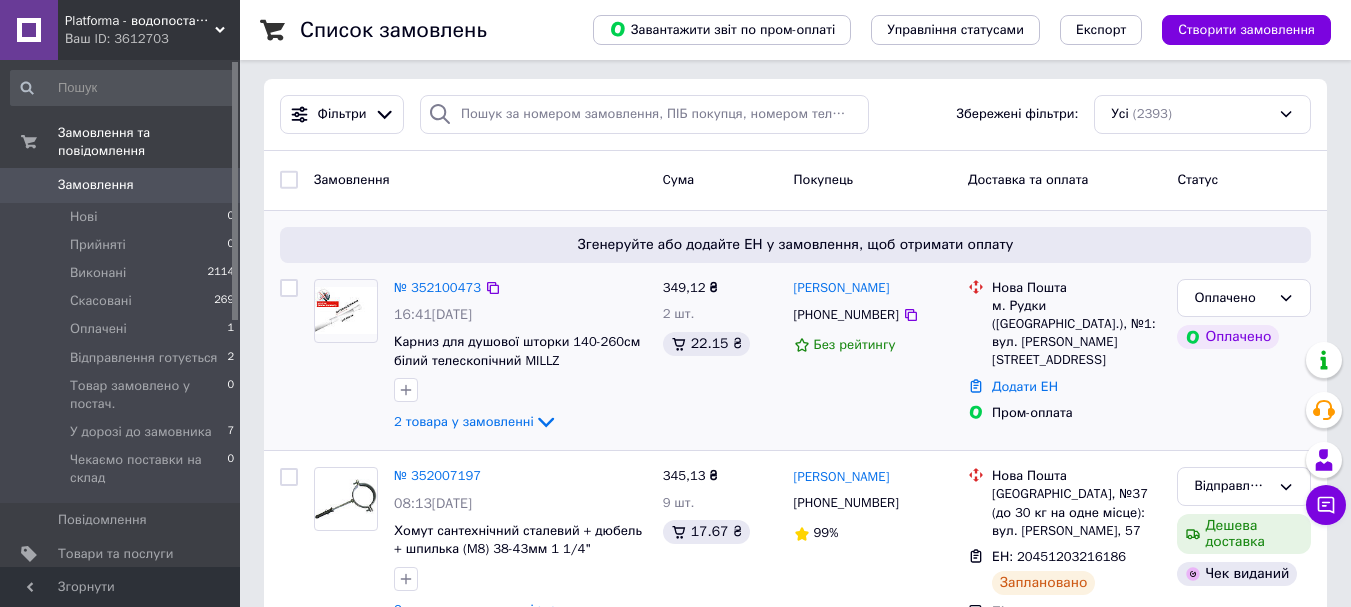 scroll, scrollTop: 0, scrollLeft: 0, axis: both 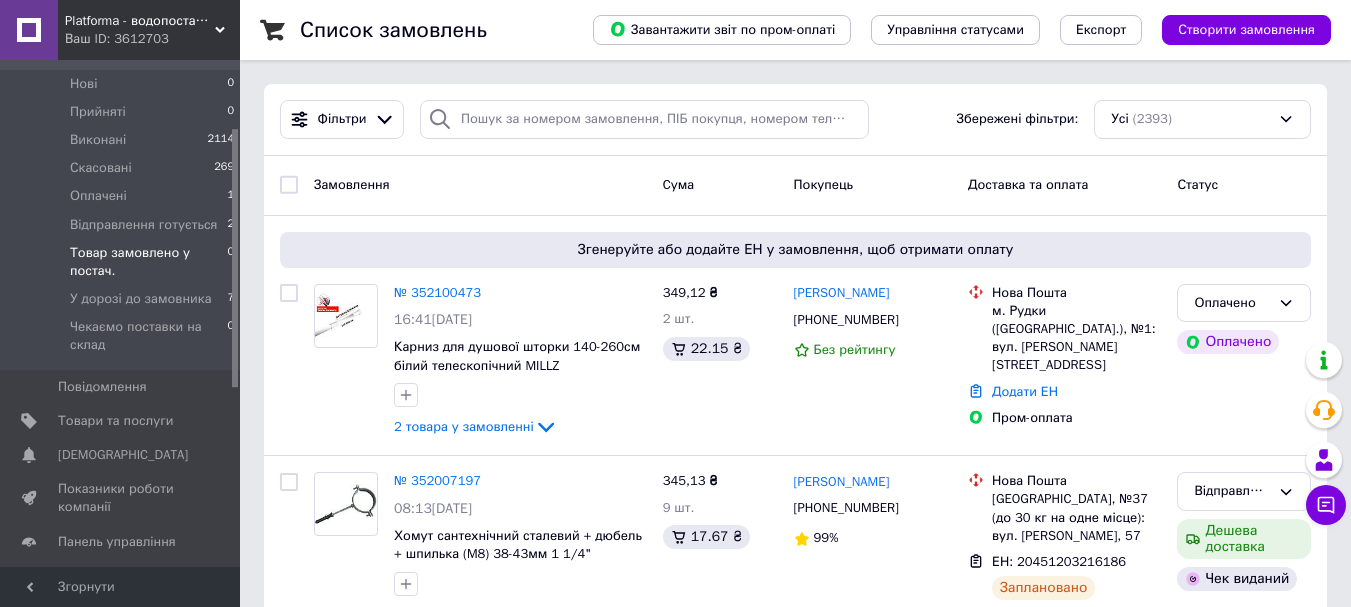 click on "Товар замовлено у постач." at bounding box center (148, 262) 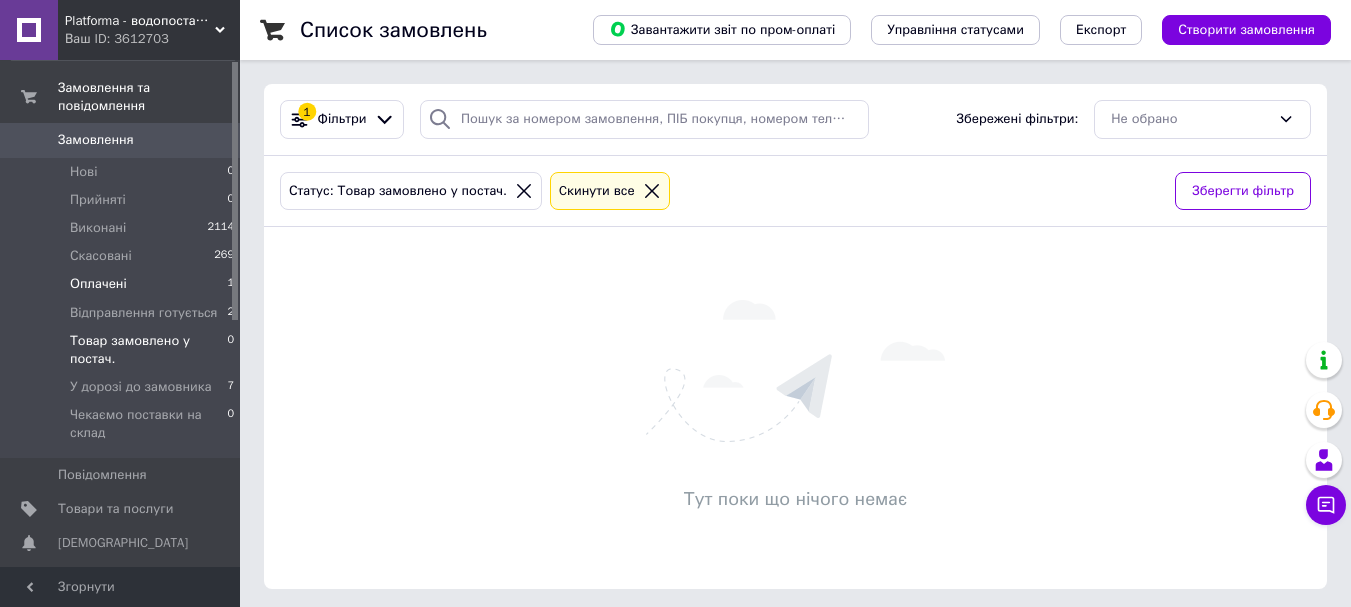 scroll, scrollTop: 0, scrollLeft: 0, axis: both 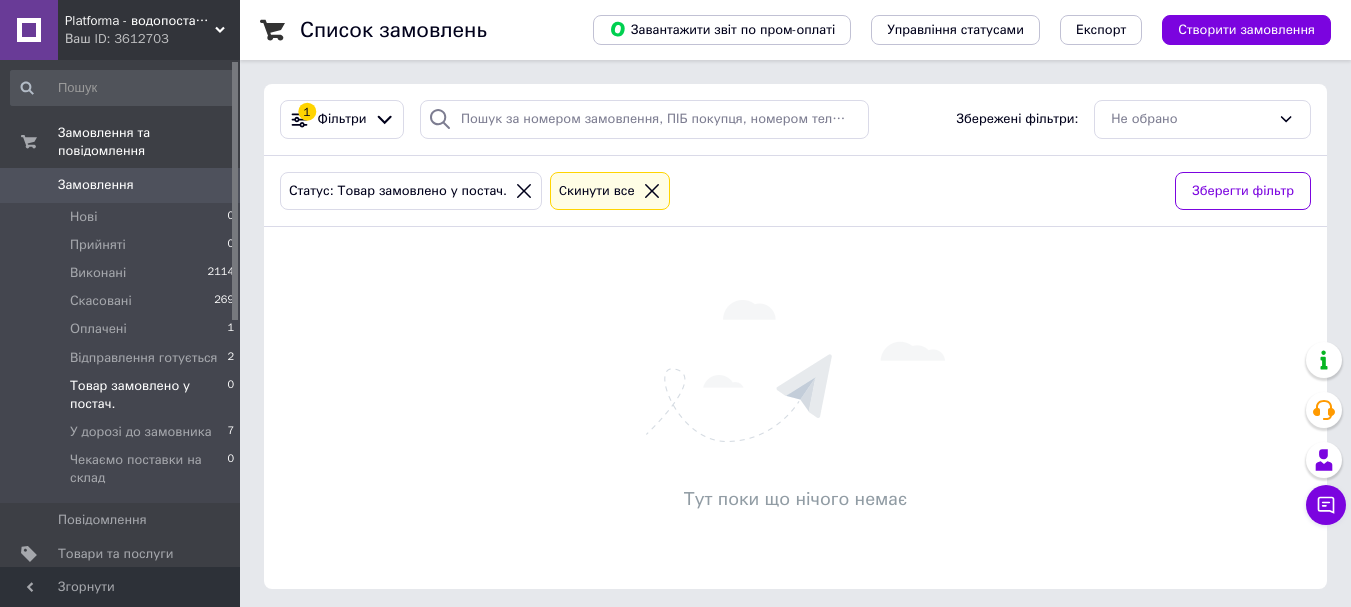 click on "Замовлення" at bounding box center (96, 185) 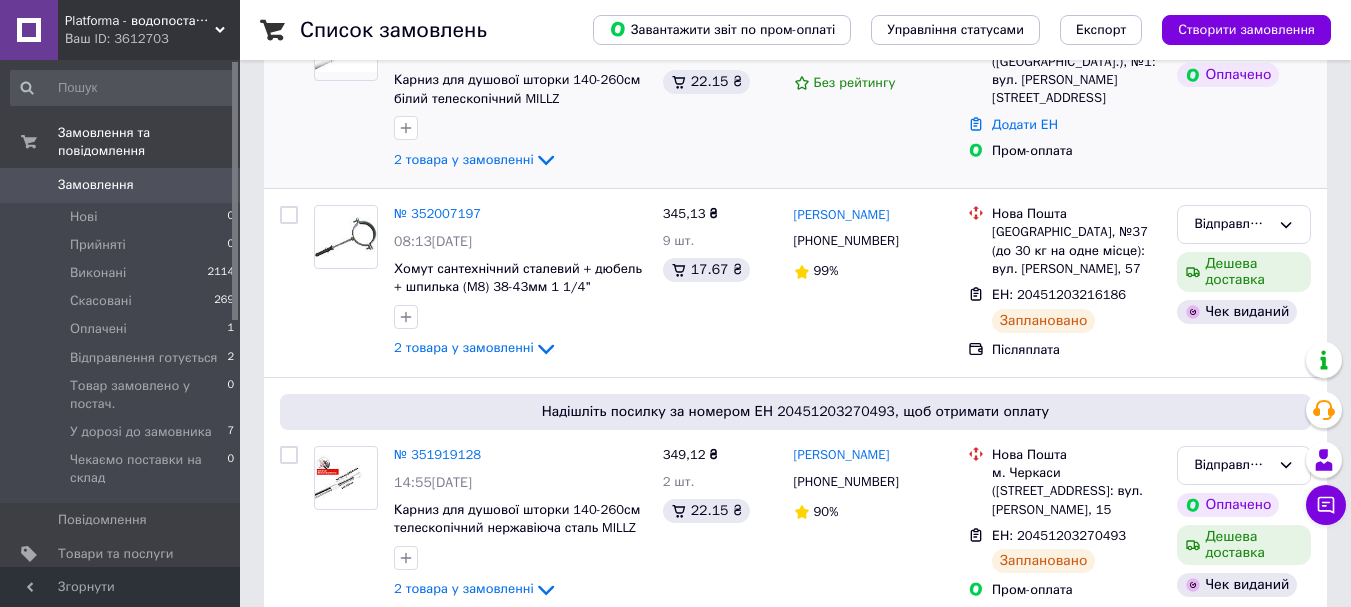 scroll, scrollTop: 0, scrollLeft: 0, axis: both 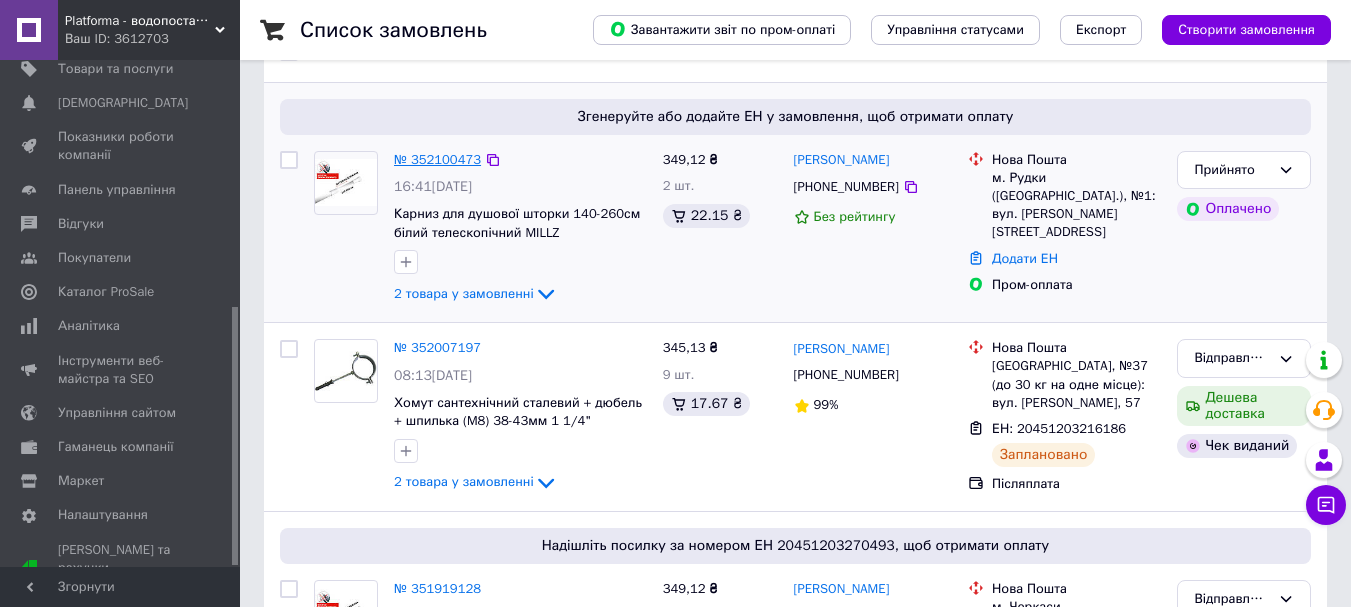 click on "№ 352100473" at bounding box center (437, 159) 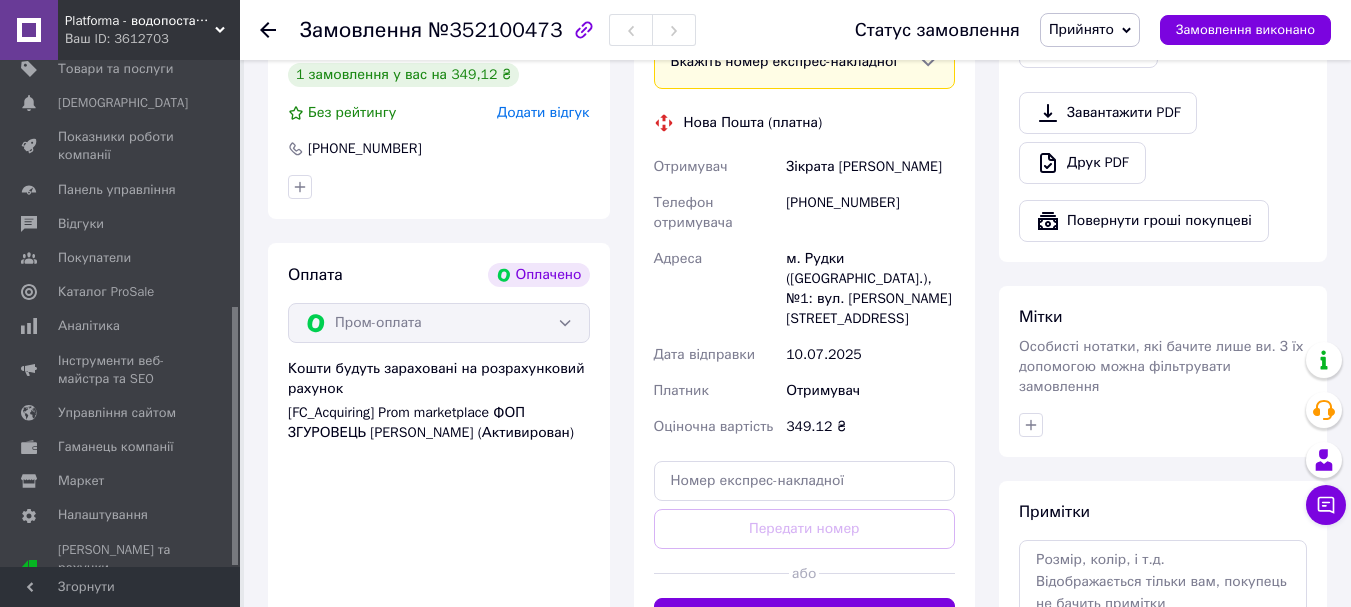 scroll, scrollTop: 1333, scrollLeft: 0, axis: vertical 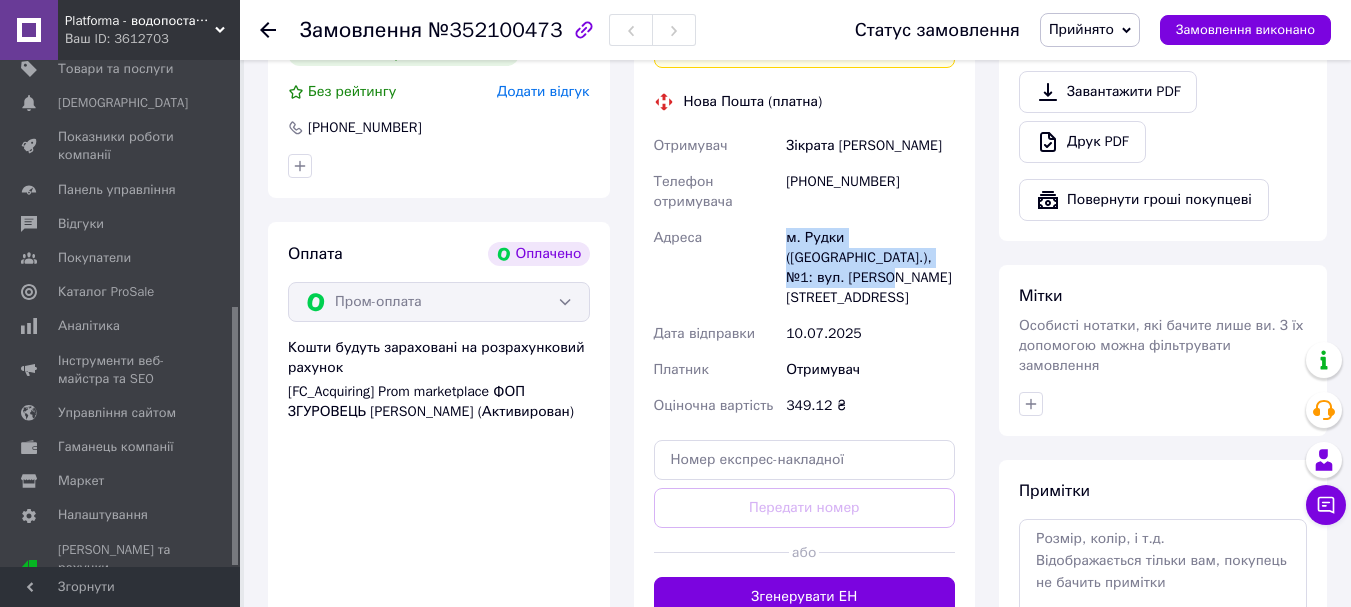drag, startPoint x: 789, startPoint y: 220, endPoint x: 918, endPoint y: 244, distance: 131.21356 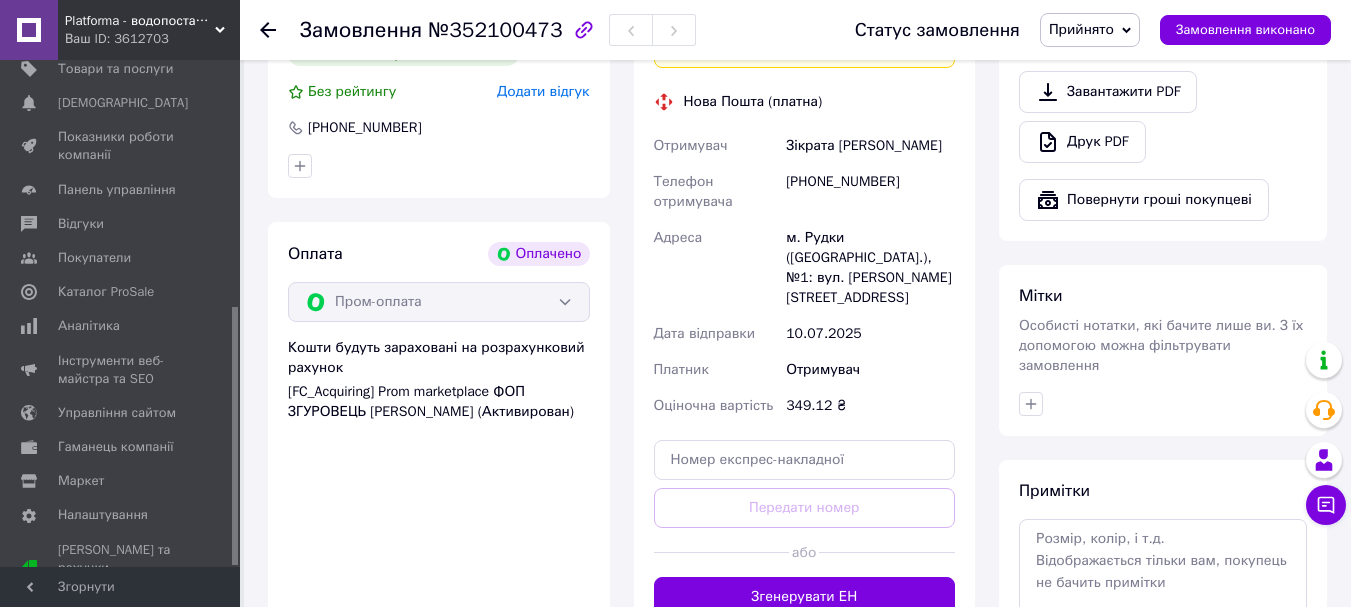 click on "Адреса" at bounding box center (716, 268) 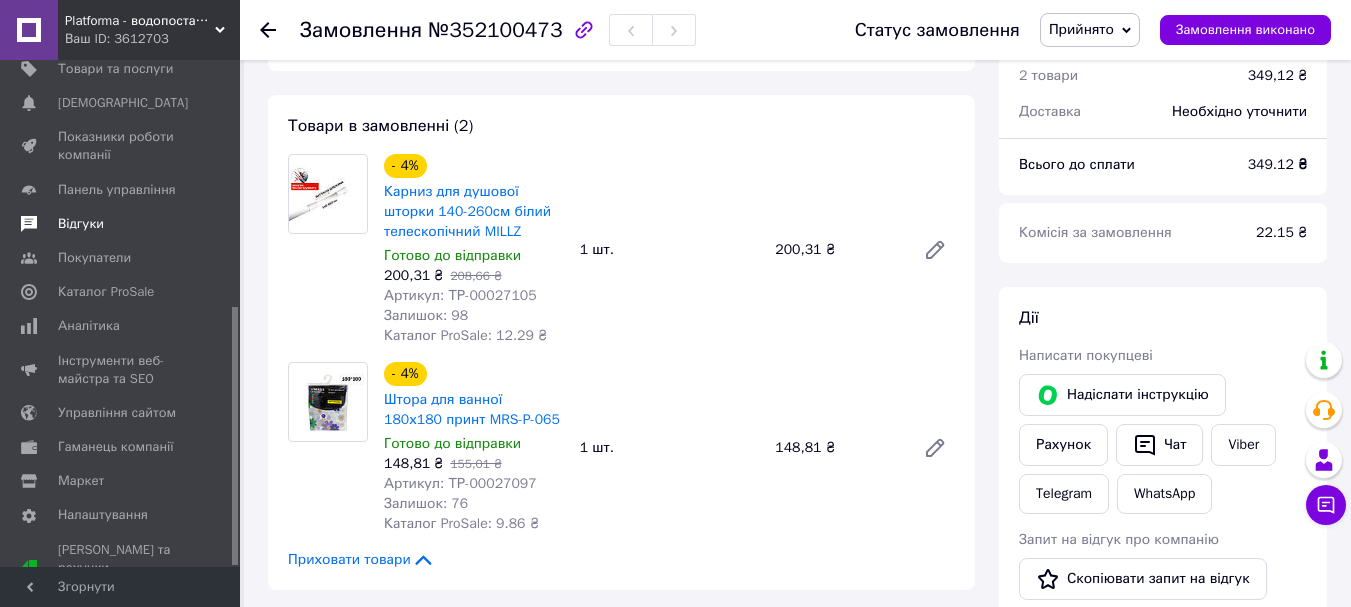 scroll, scrollTop: 667, scrollLeft: 0, axis: vertical 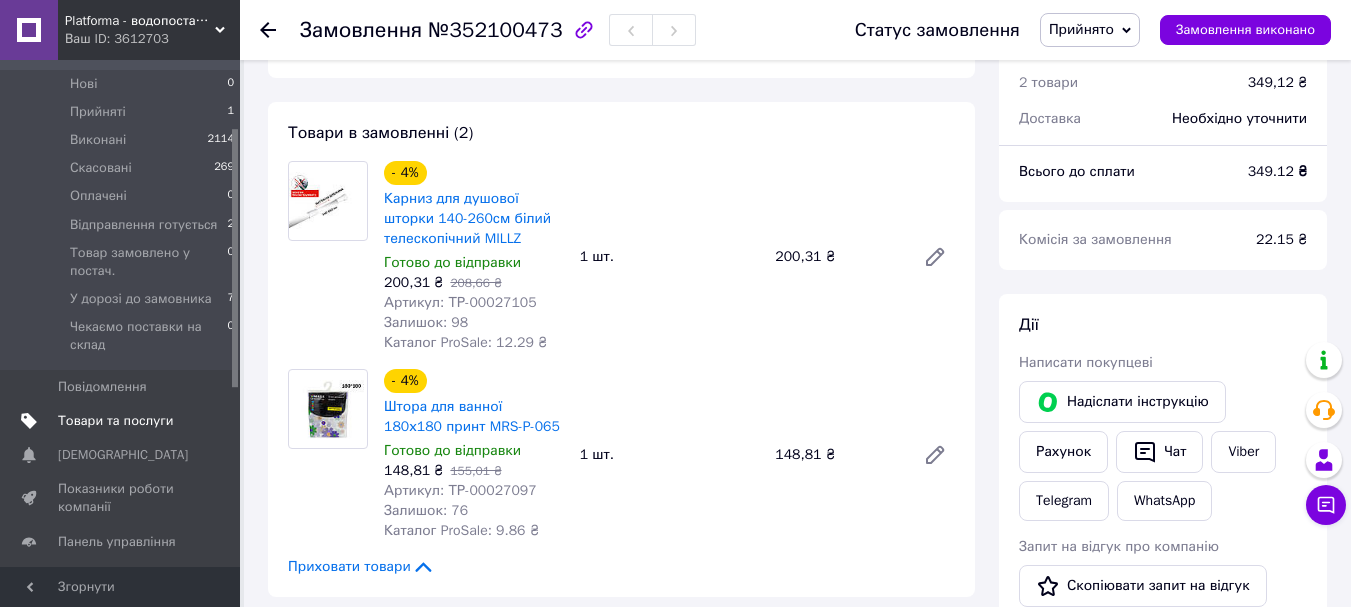 click on "Товари та послуги" at bounding box center (115, 421) 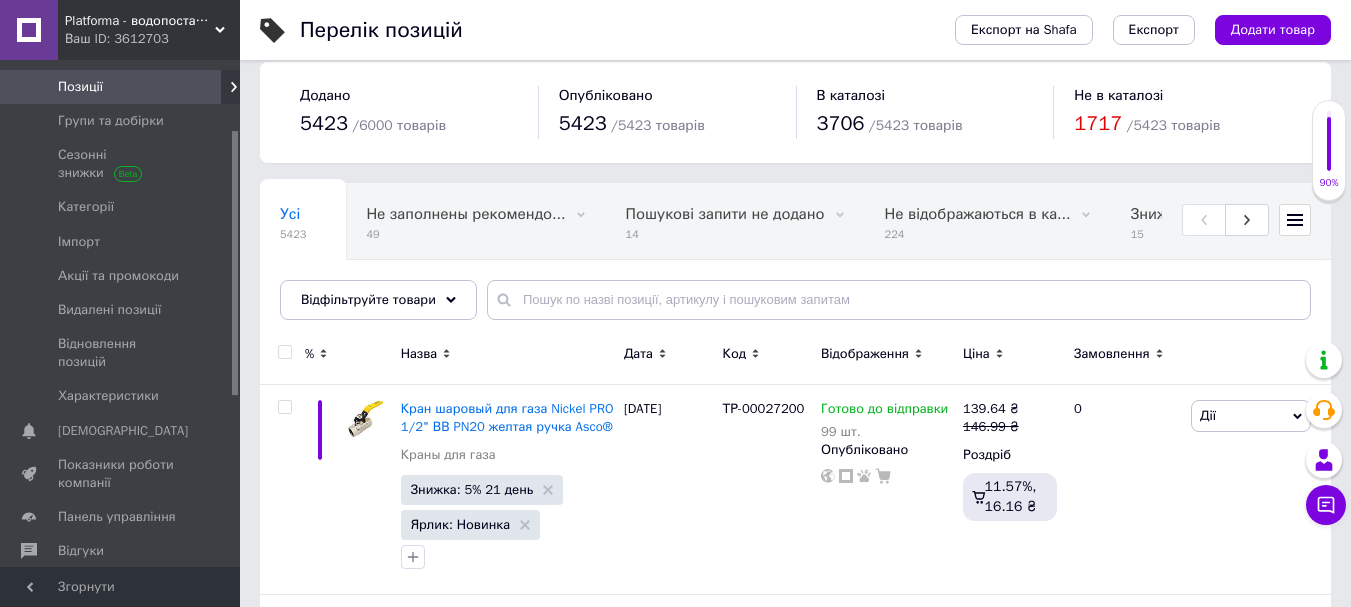 scroll, scrollTop: 200, scrollLeft: 0, axis: vertical 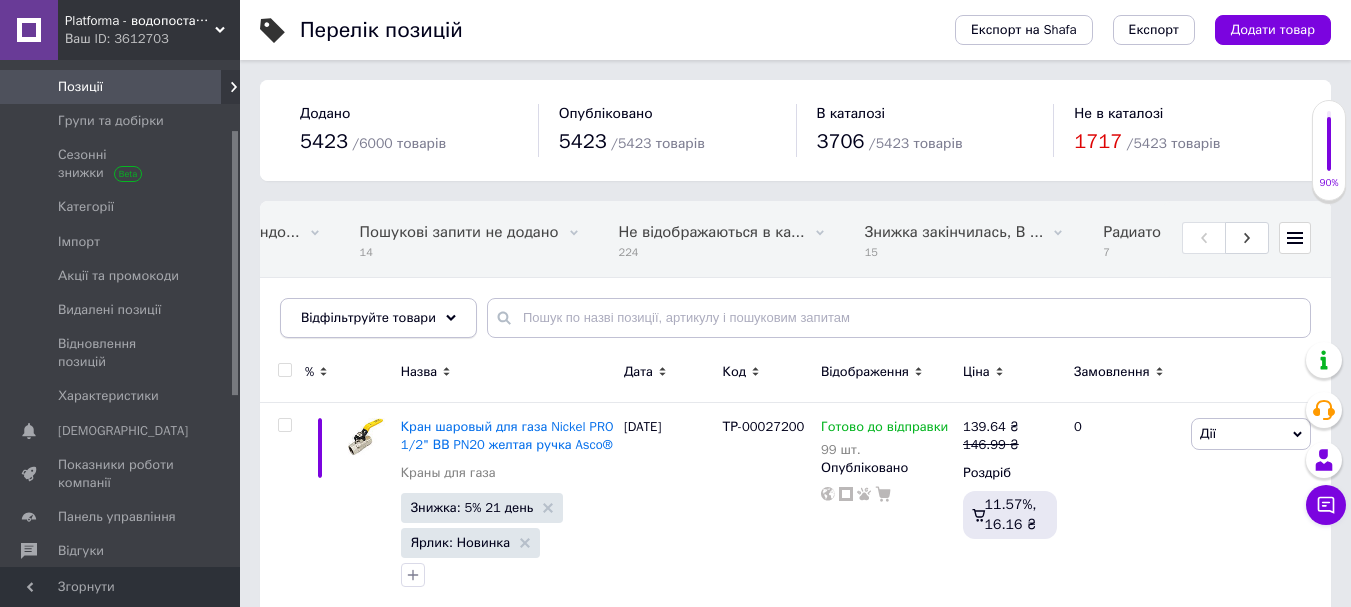 click 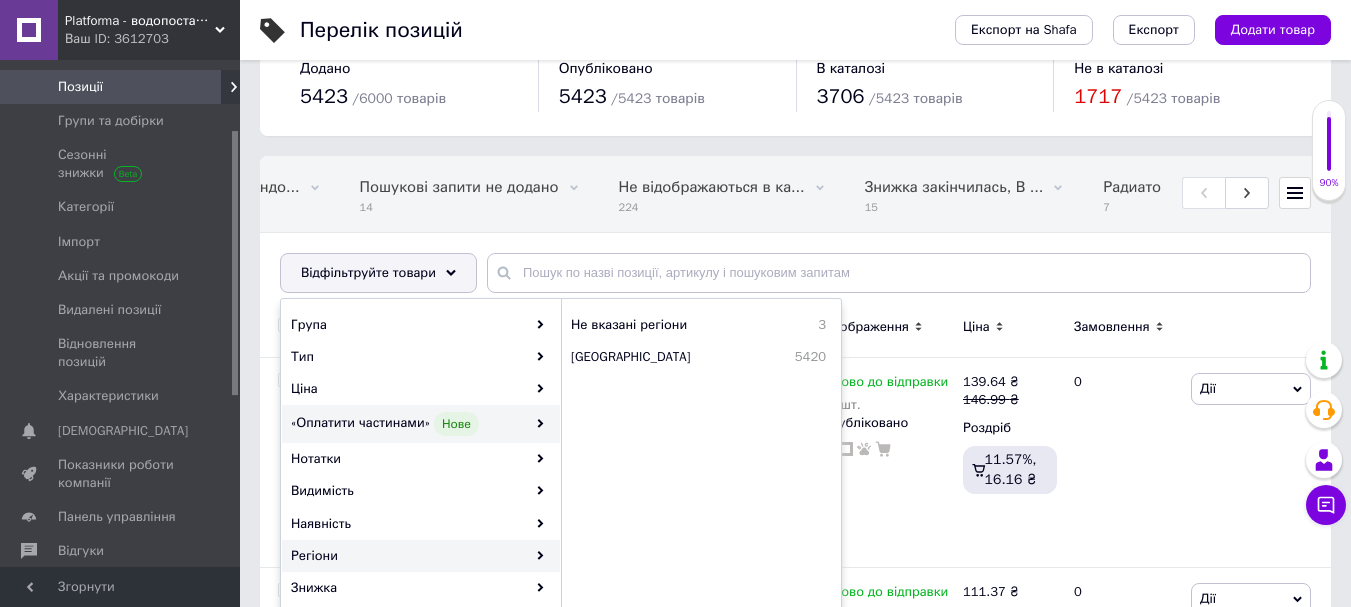 scroll, scrollTop: 0, scrollLeft: 0, axis: both 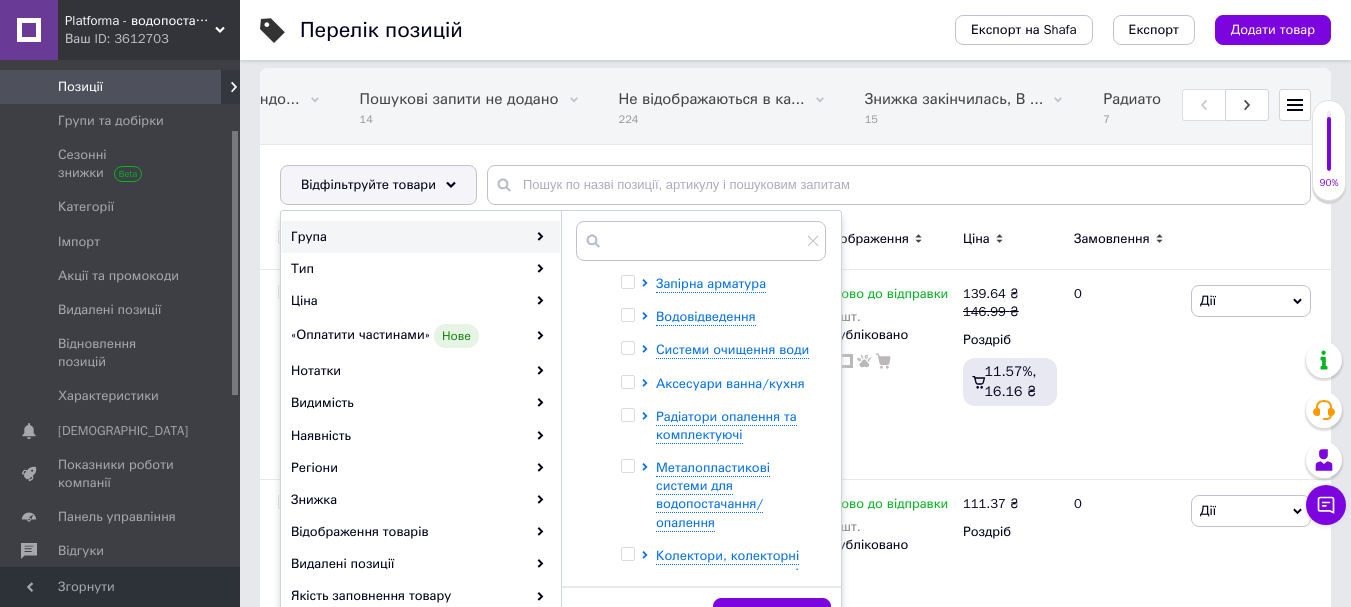 click 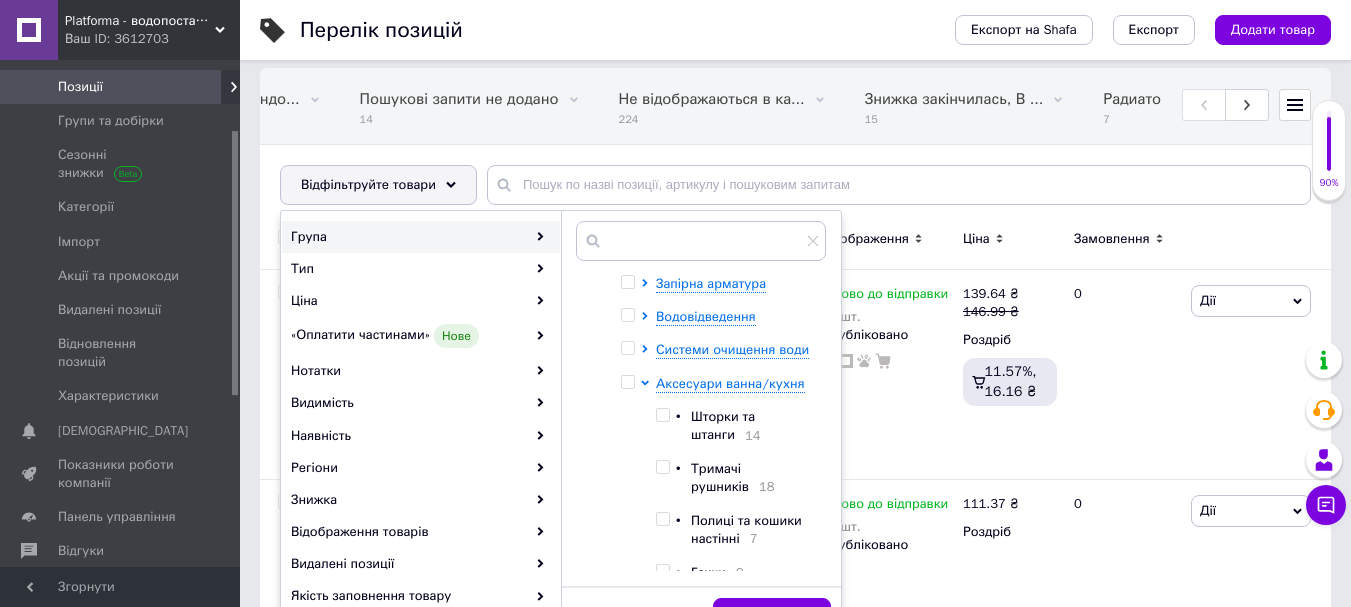 click at bounding box center [662, 415] 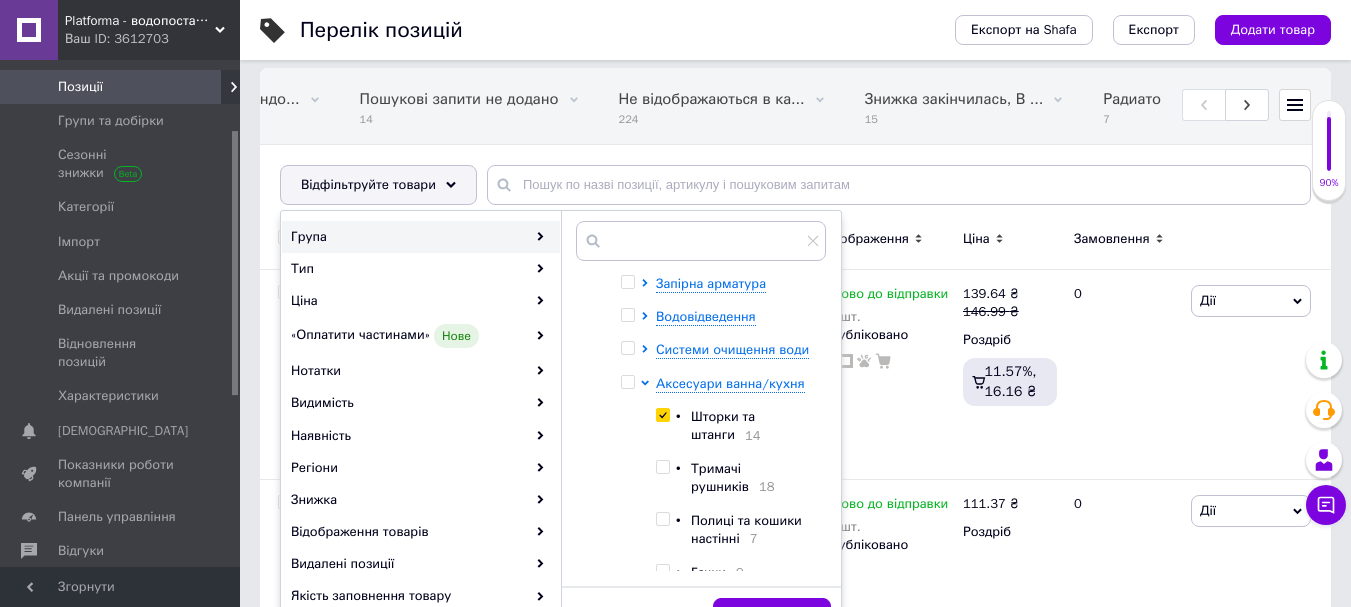 checkbox on "true" 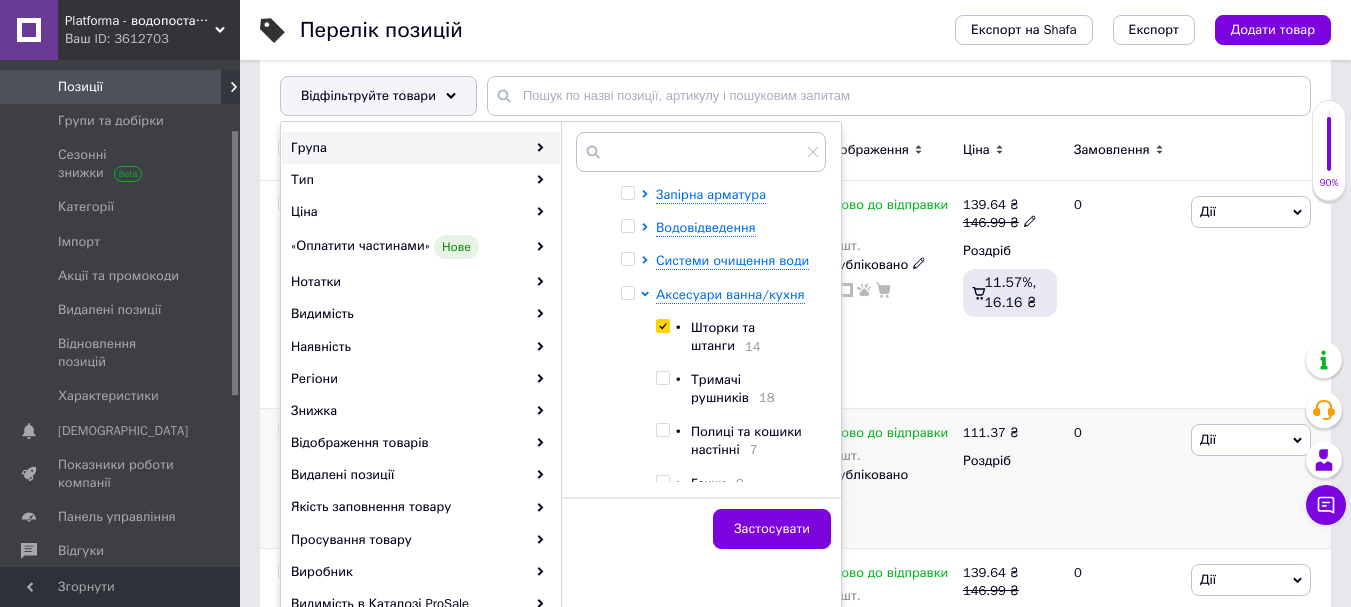 scroll, scrollTop: 267, scrollLeft: 0, axis: vertical 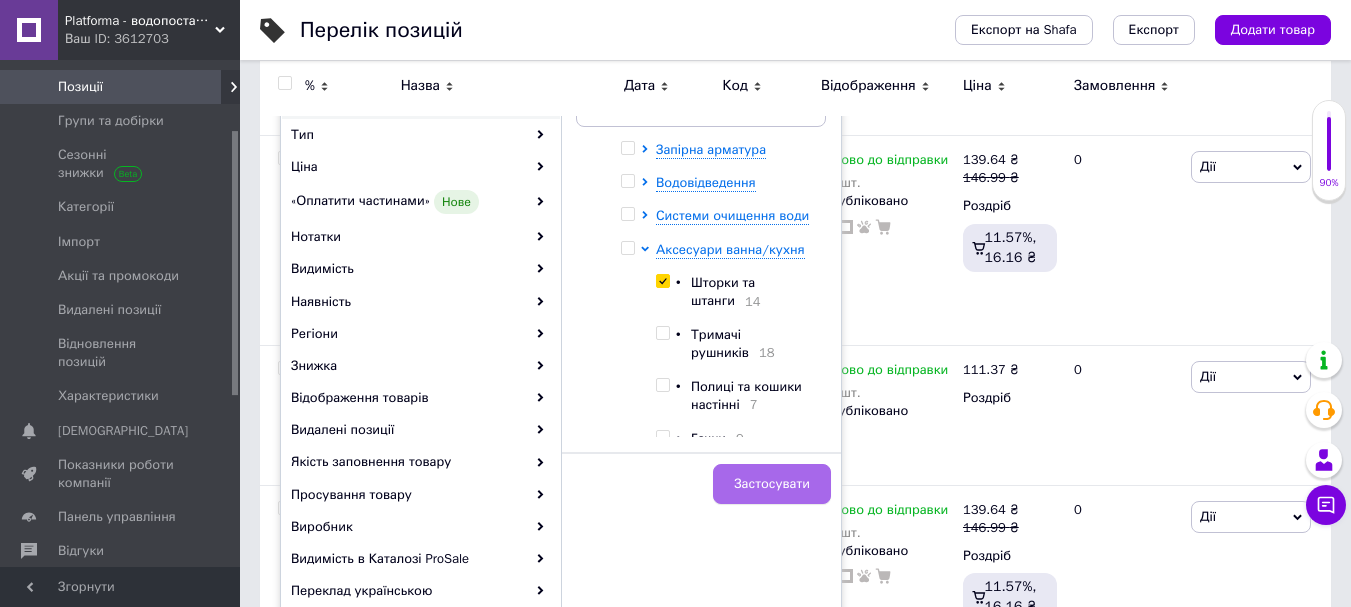 click on "Застосувати" at bounding box center [772, 484] 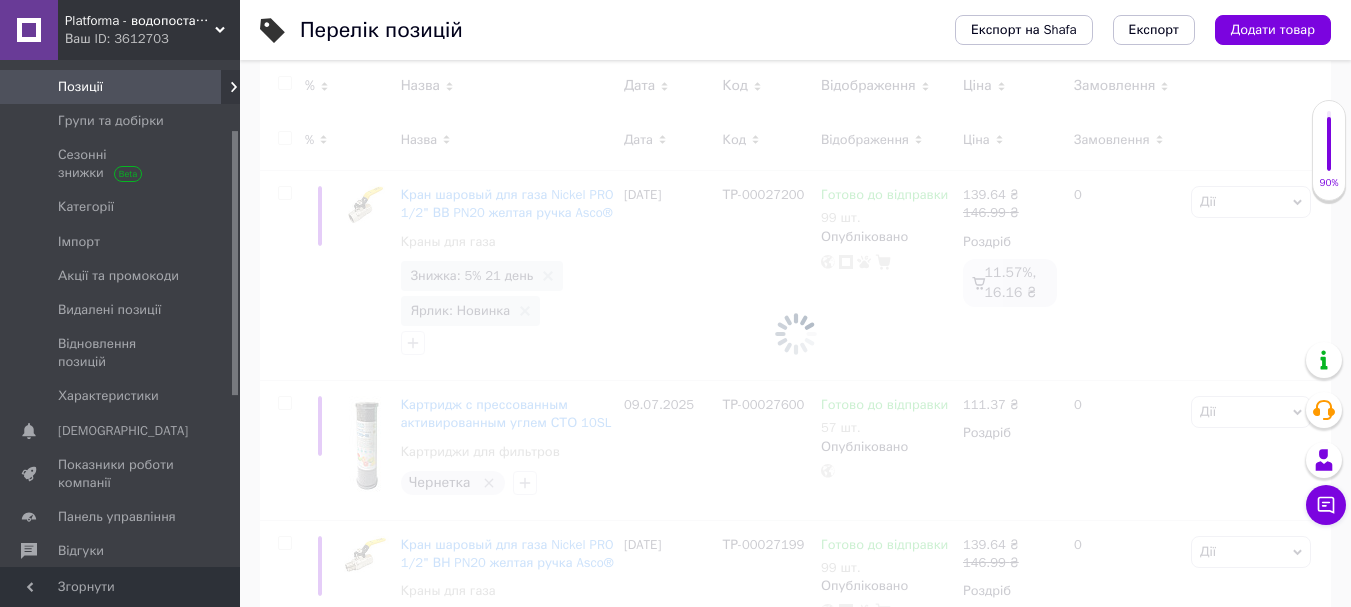 scroll, scrollTop: 0, scrollLeft: 1814, axis: horizontal 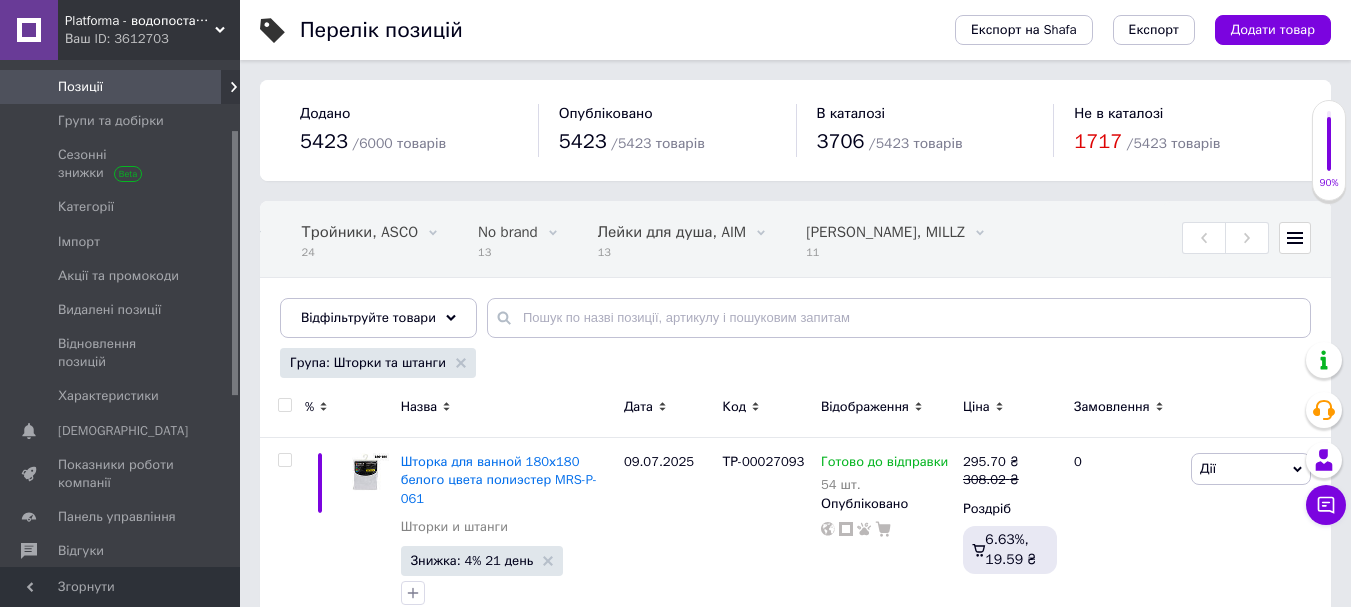 click on "Замовлення" at bounding box center (1112, 407) 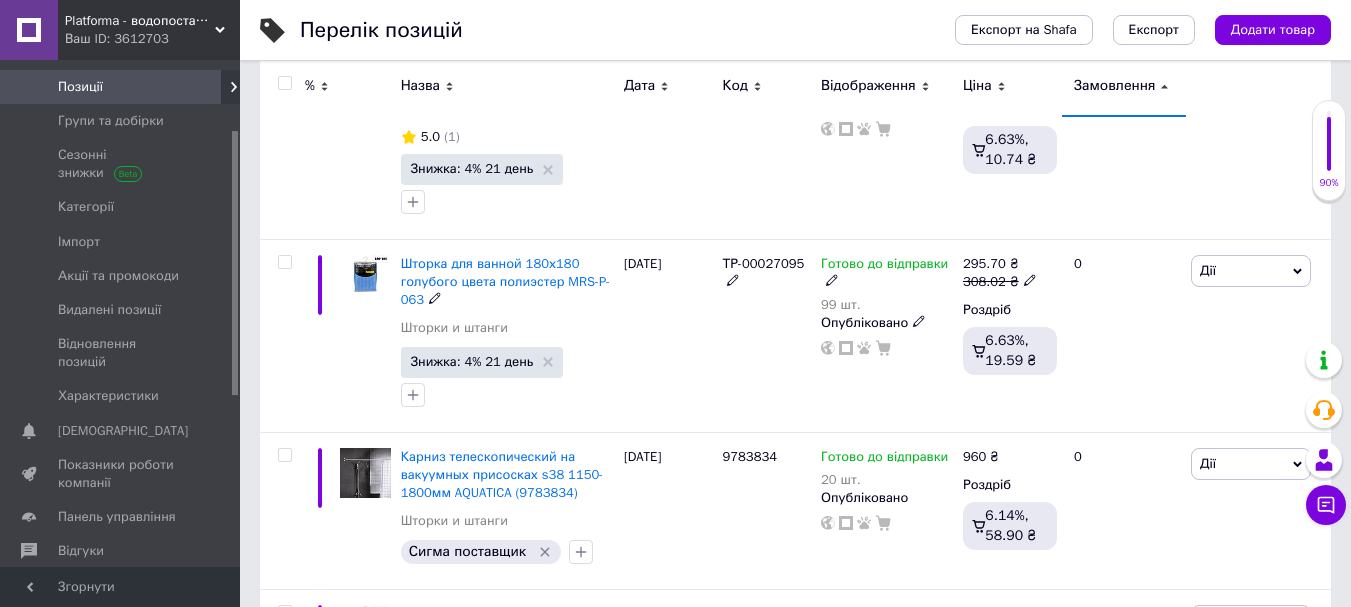 scroll, scrollTop: 0, scrollLeft: 0, axis: both 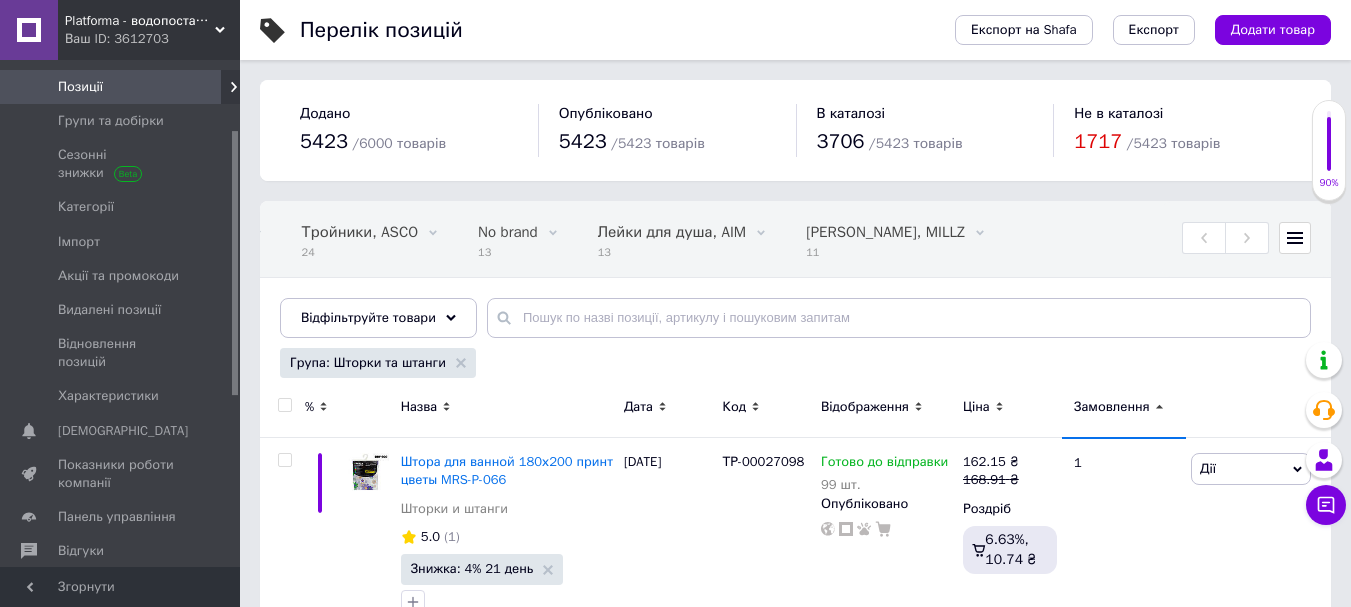 click on "Замовлення" at bounding box center [1112, 407] 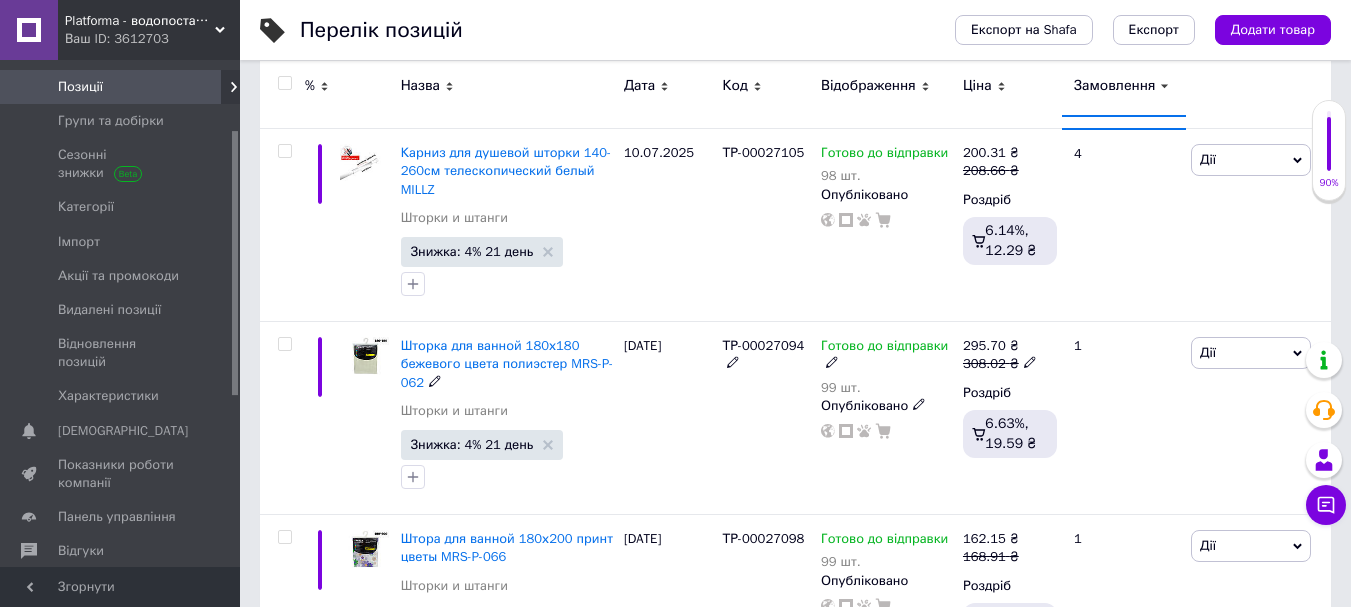 scroll, scrollTop: 354, scrollLeft: 0, axis: vertical 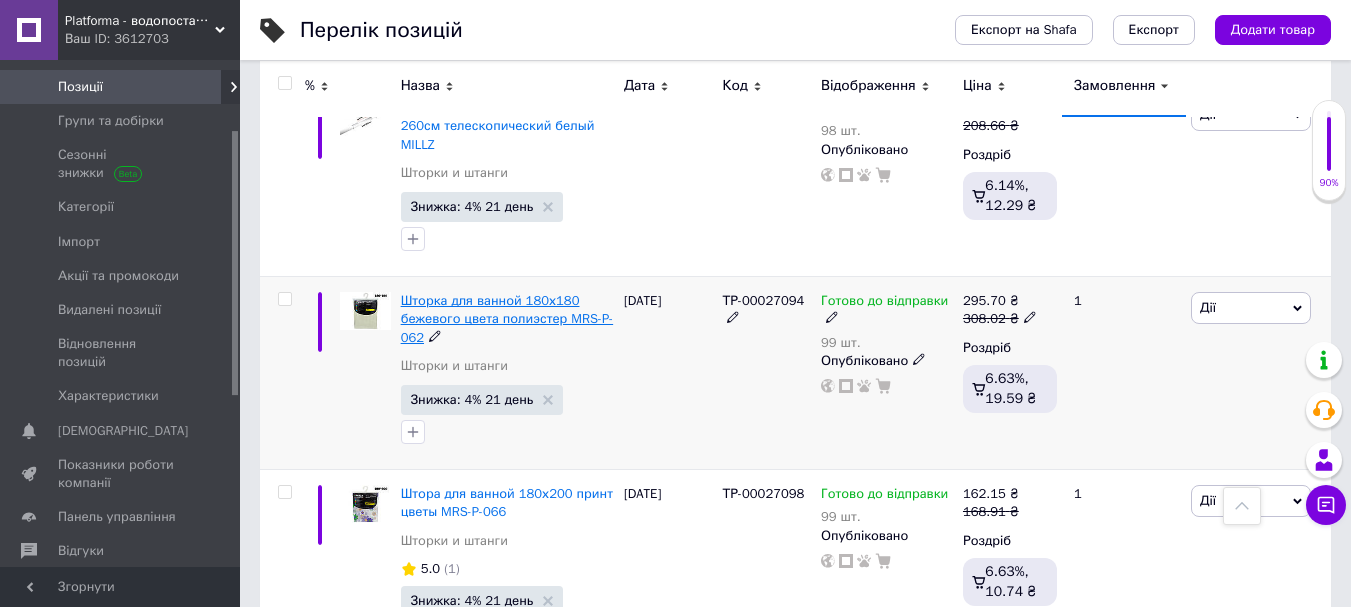 click on "Шторка для ванной 180х180 бежевого цвета полиэстер MRS-P-062" at bounding box center (507, 318) 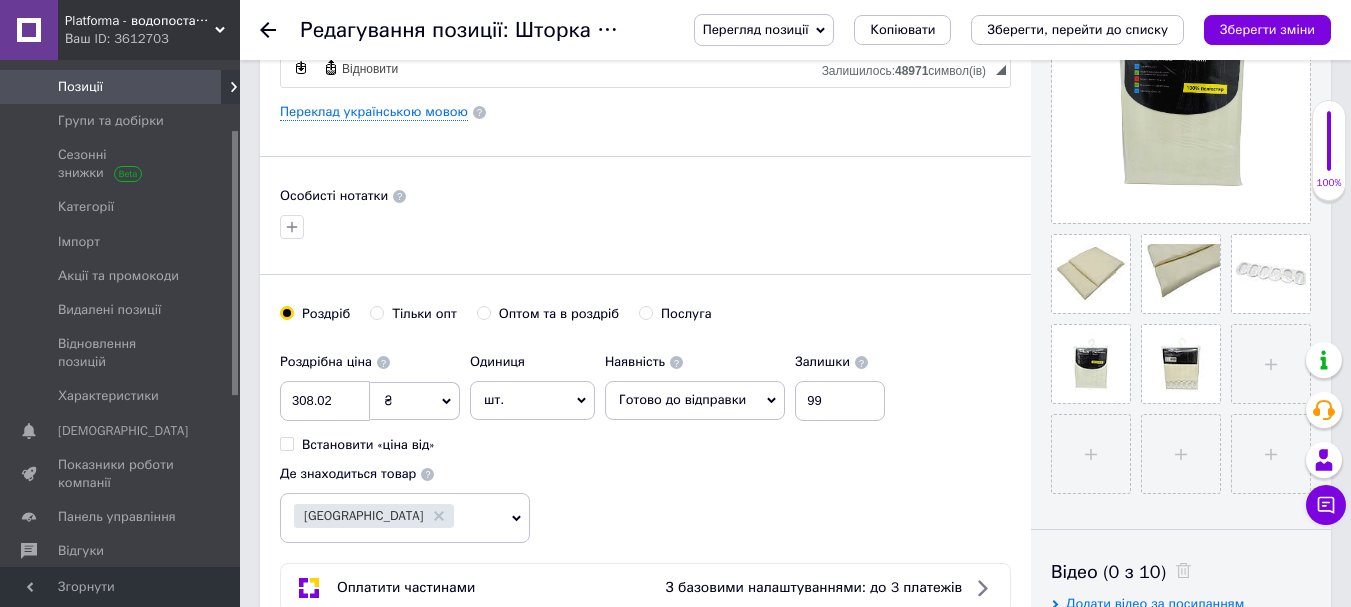 scroll, scrollTop: 1200, scrollLeft: 0, axis: vertical 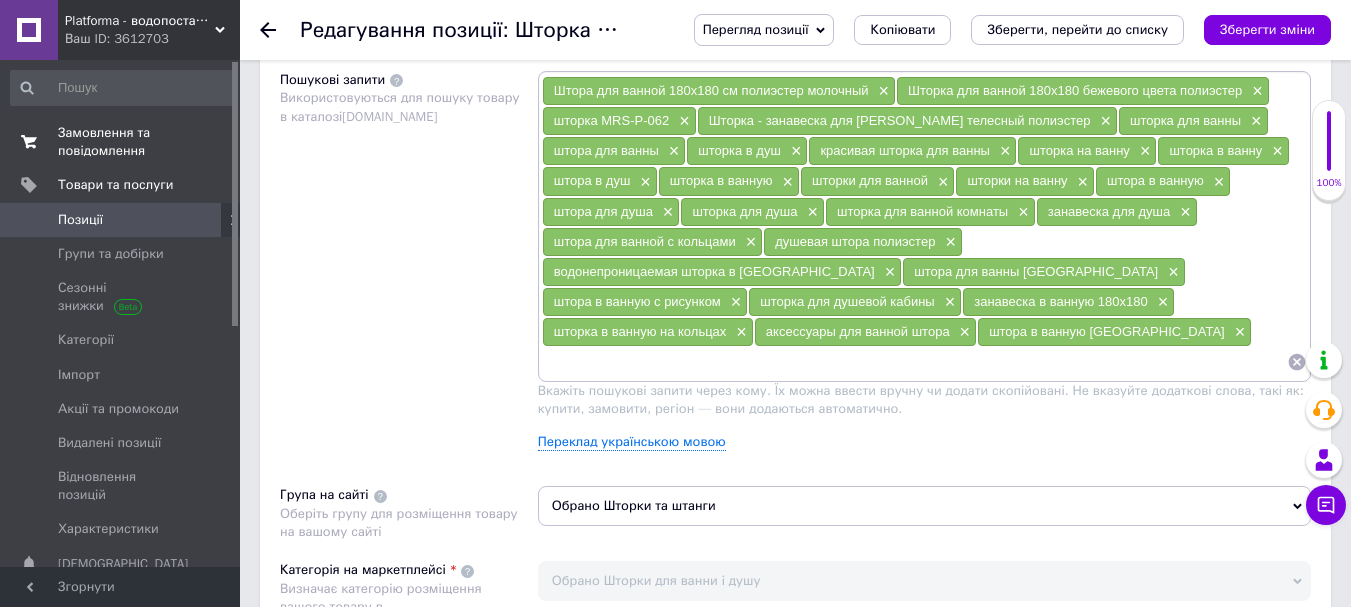 click on "Замовлення та повідомлення" at bounding box center (121, 142) 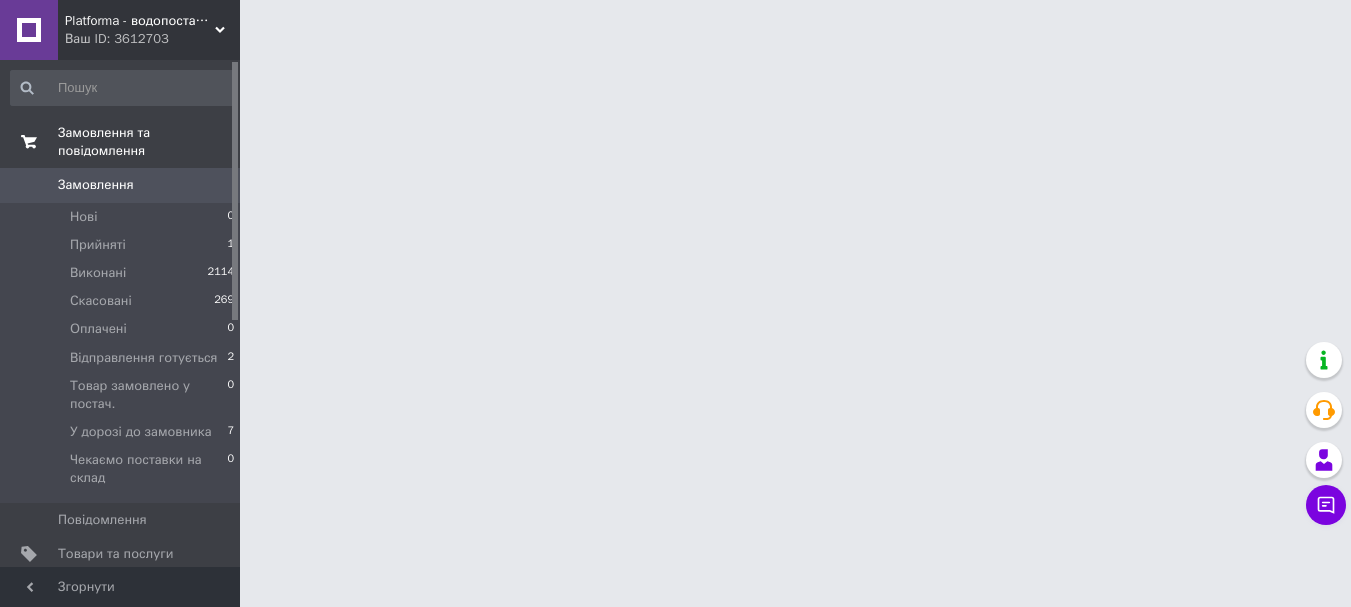 scroll, scrollTop: 0, scrollLeft: 0, axis: both 